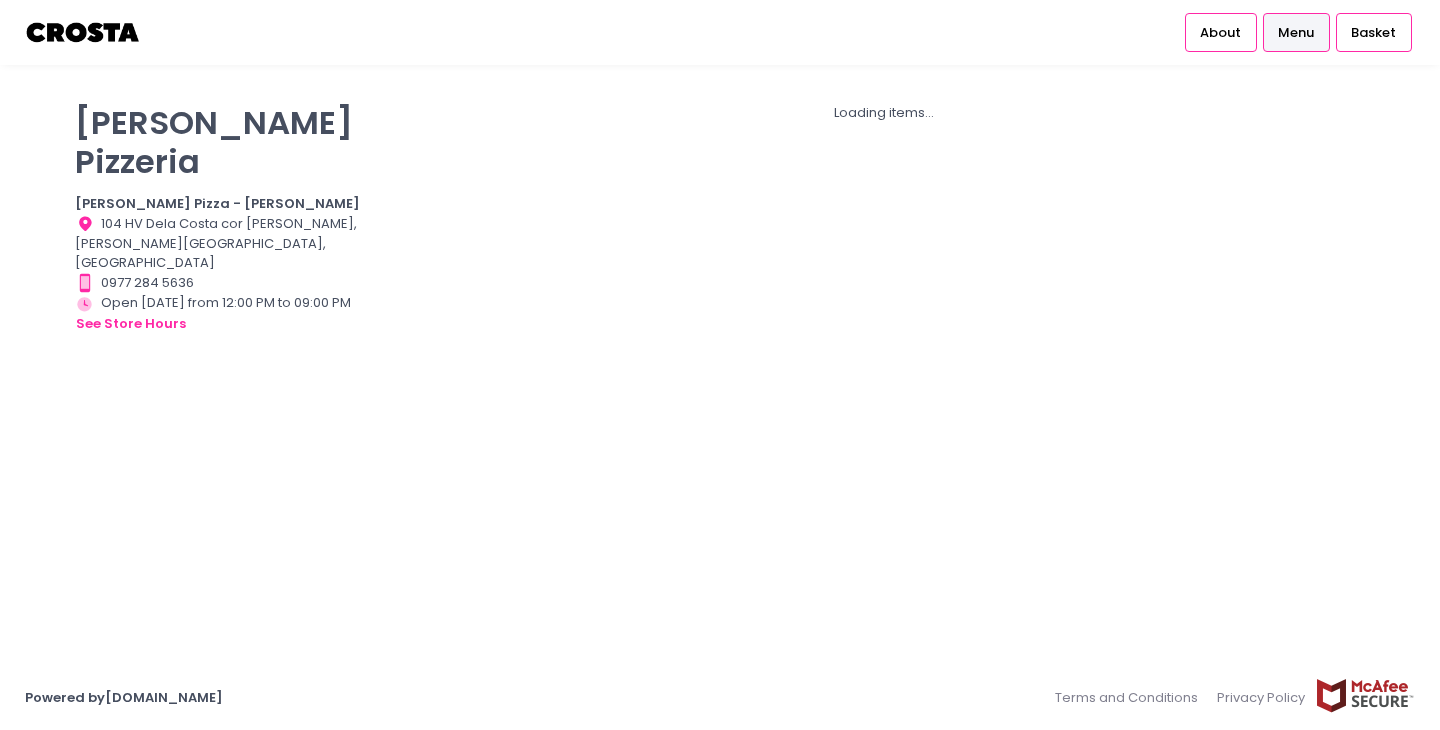 scroll, scrollTop: 0, scrollLeft: 0, axis: both 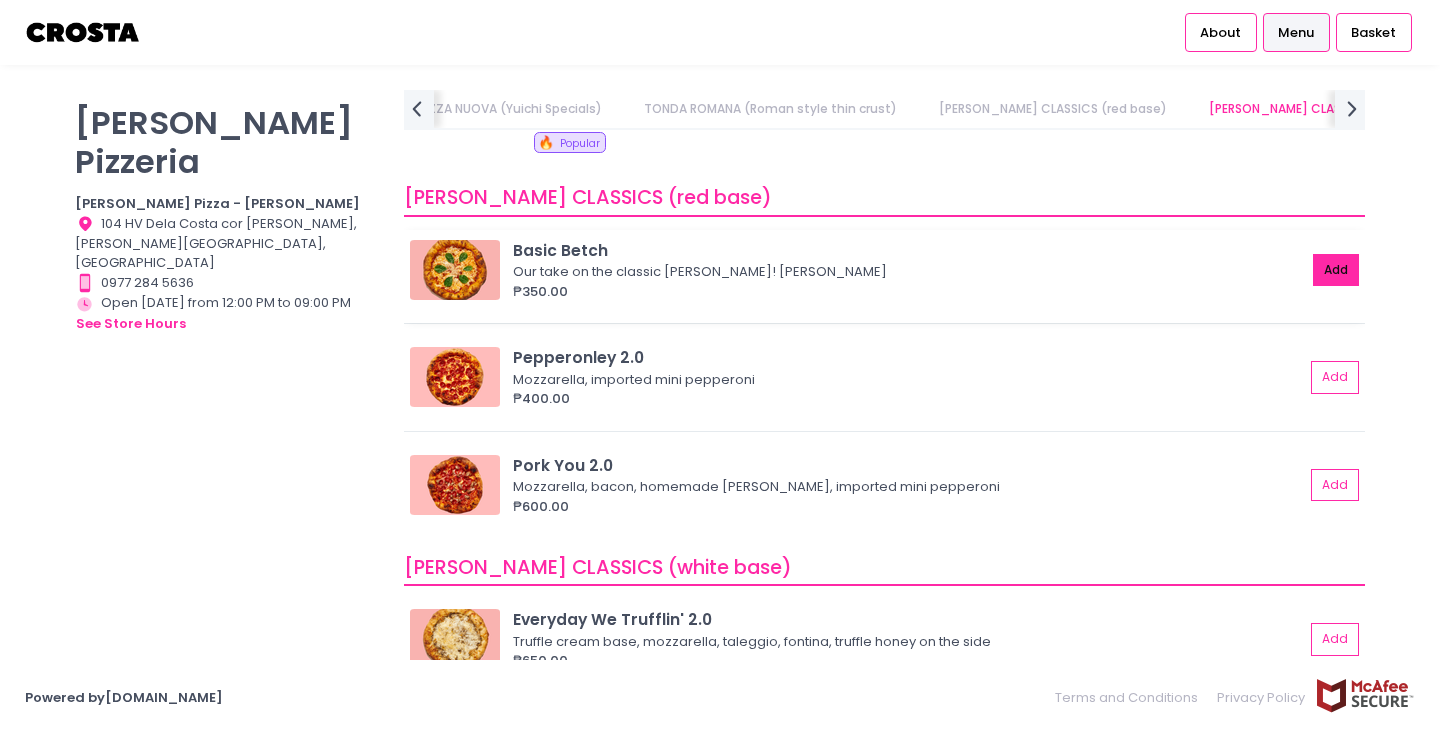 click on "Add" at bounding box center [1336, 270] 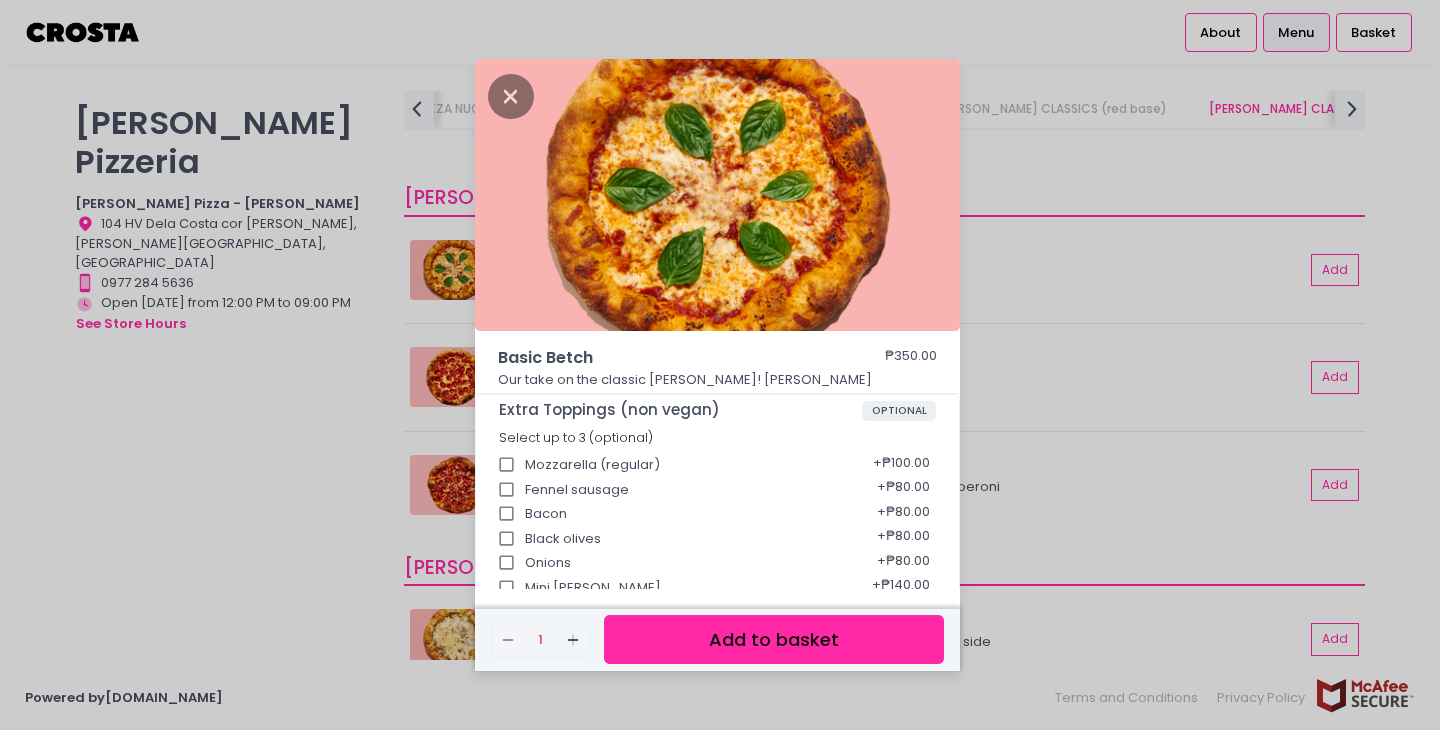 click on "Add to basket" at bounding box center (774, 639) 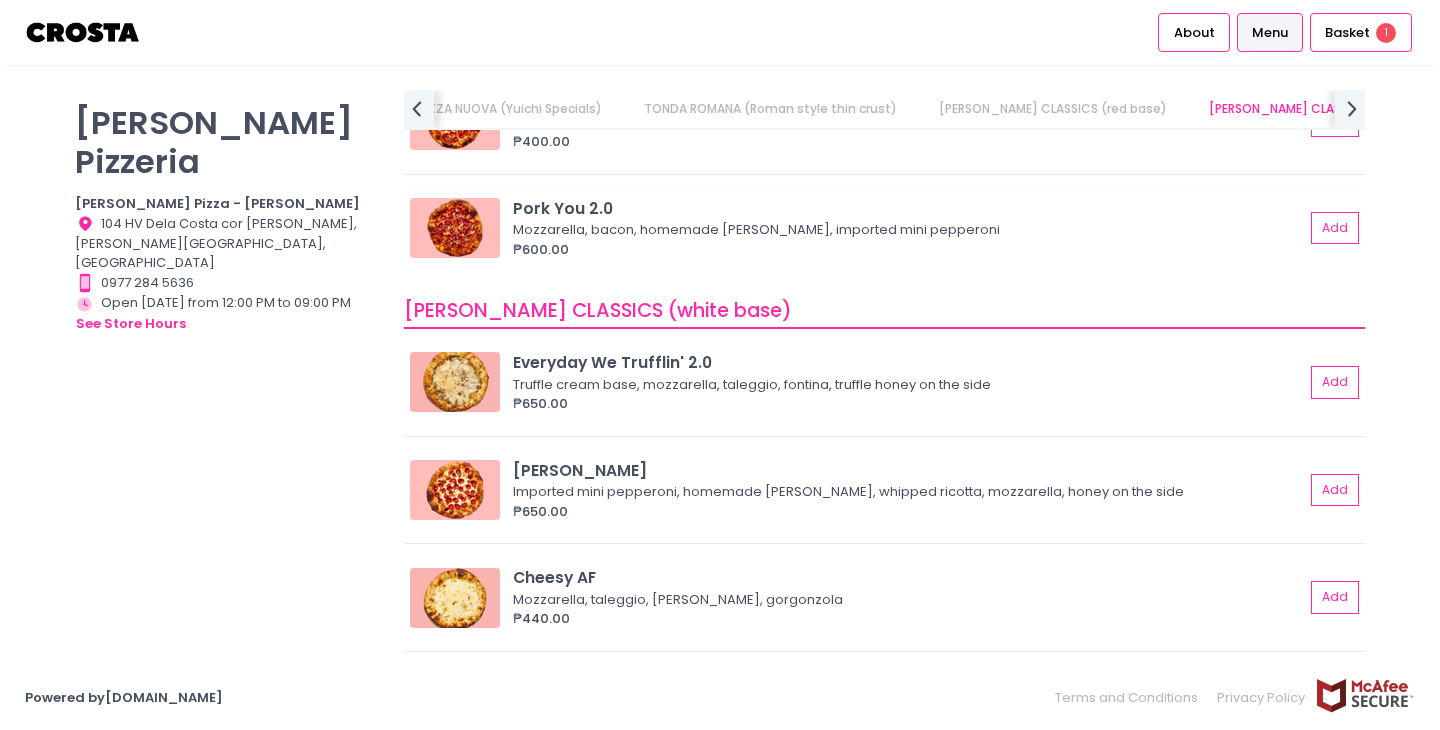 scroll, scrollTop: 1184, scrollLeft: 0, axis: vertical 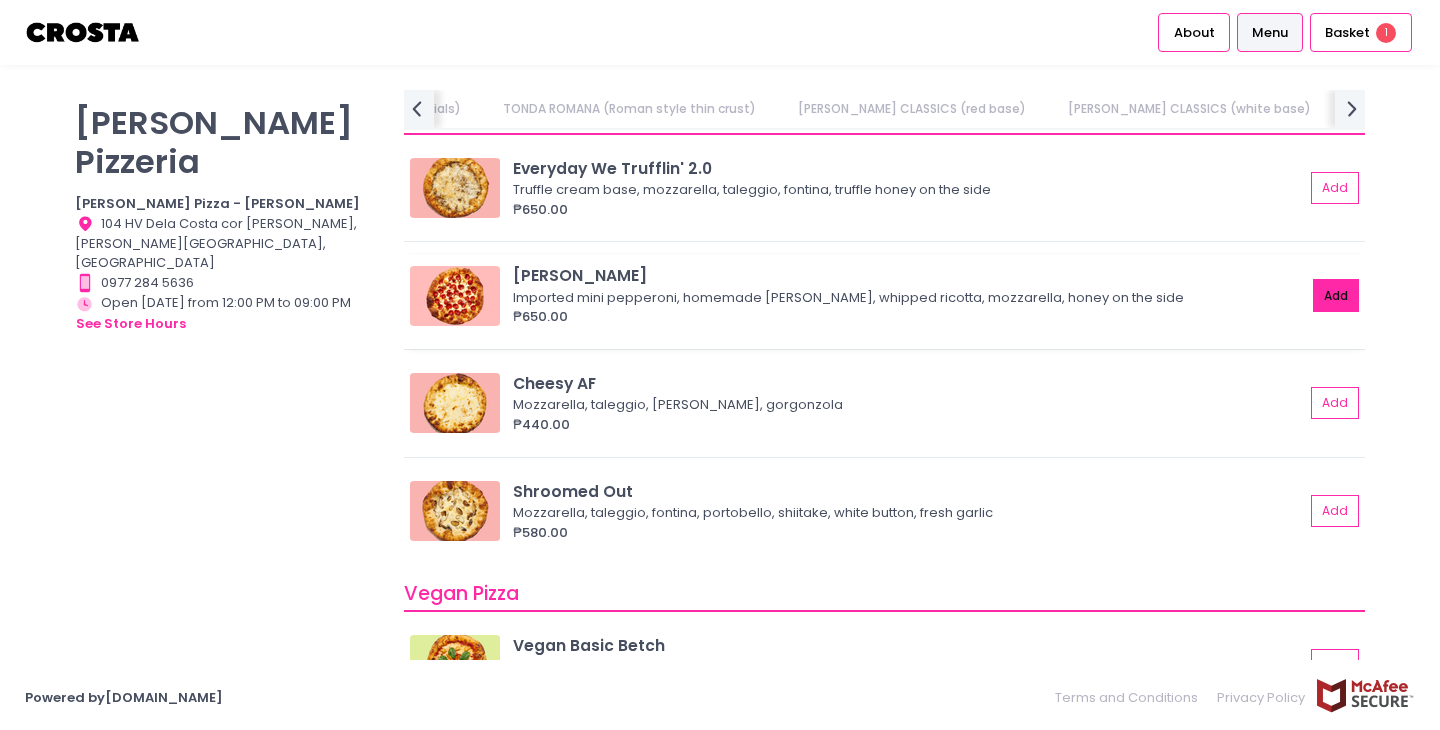 click on "Add" at bounding box center [1336, 295] 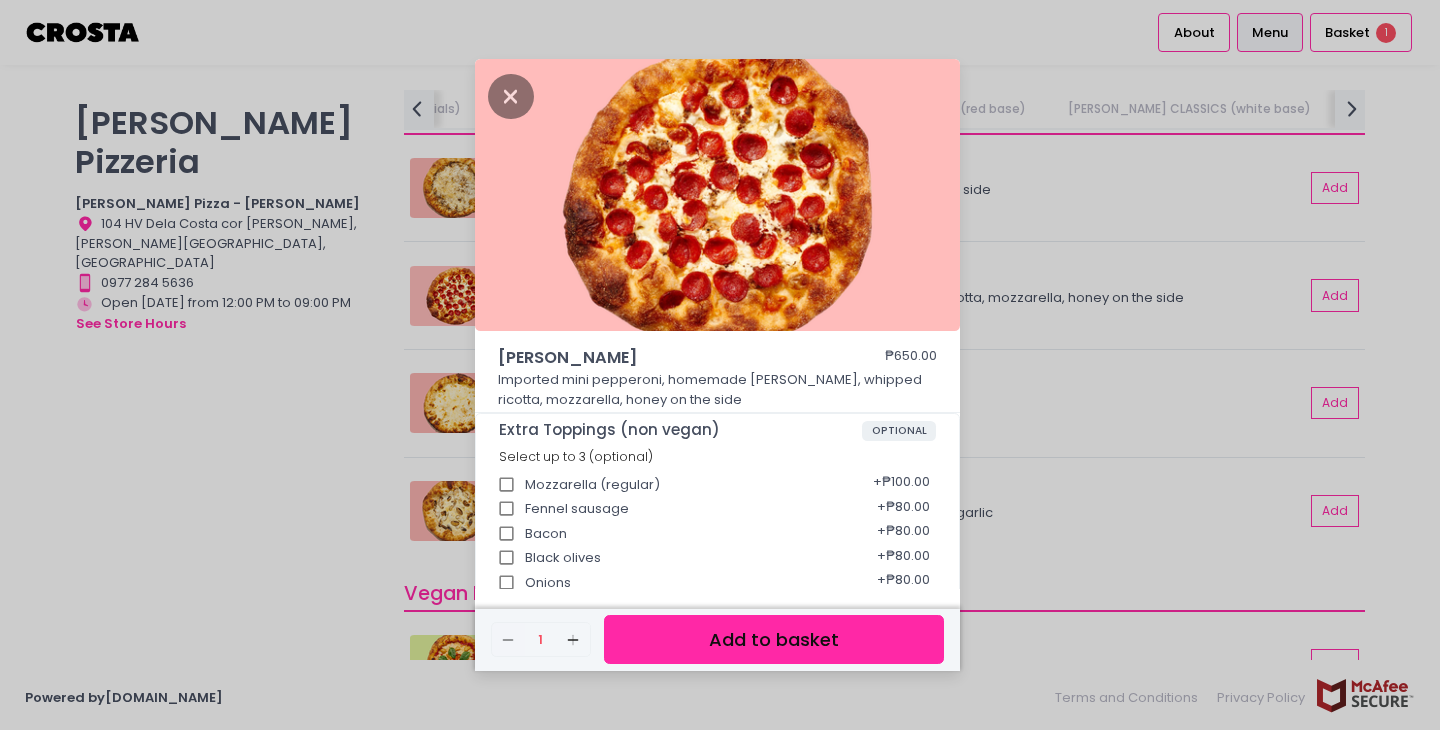 click on "Add to basket" at bounding box center [774, 639] 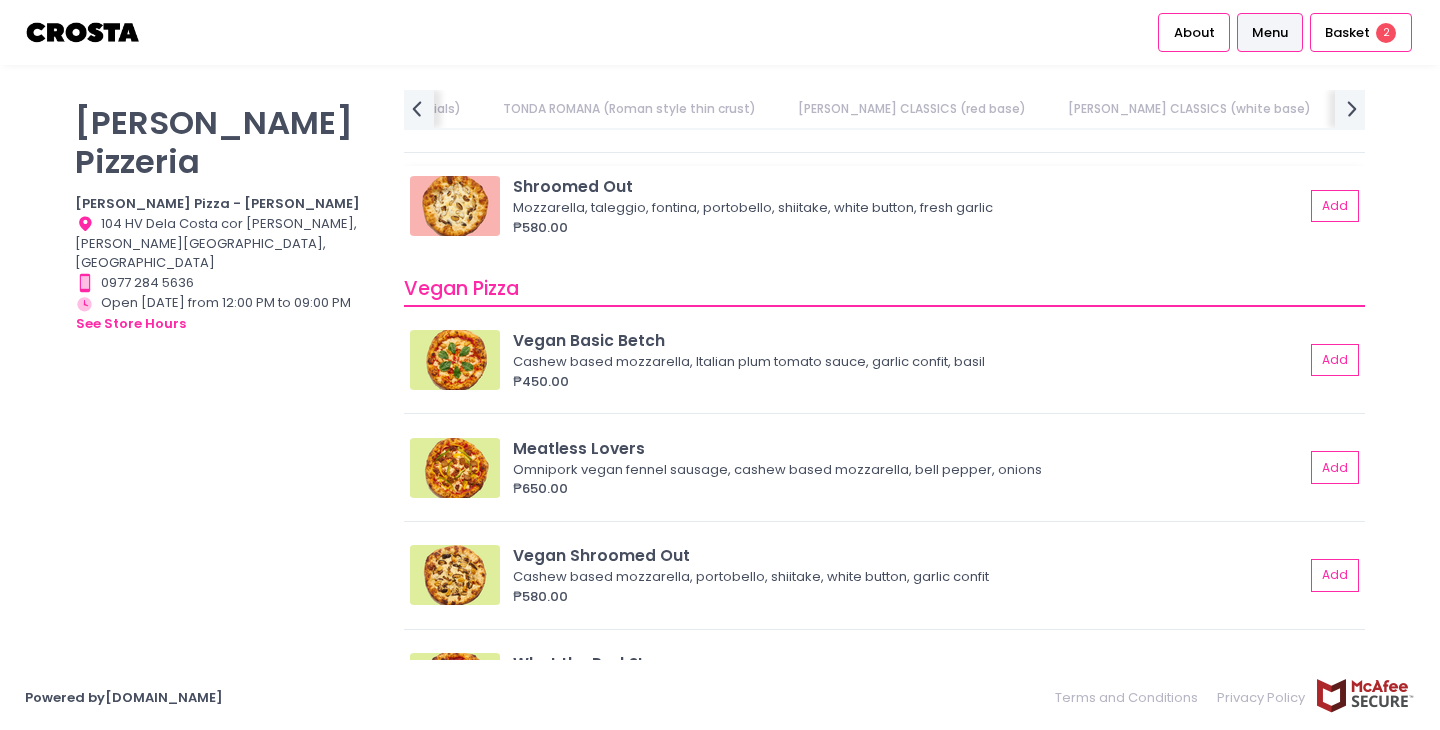 scroll, scrollTop: 1640, scrollLeft: 0, axis: vertical 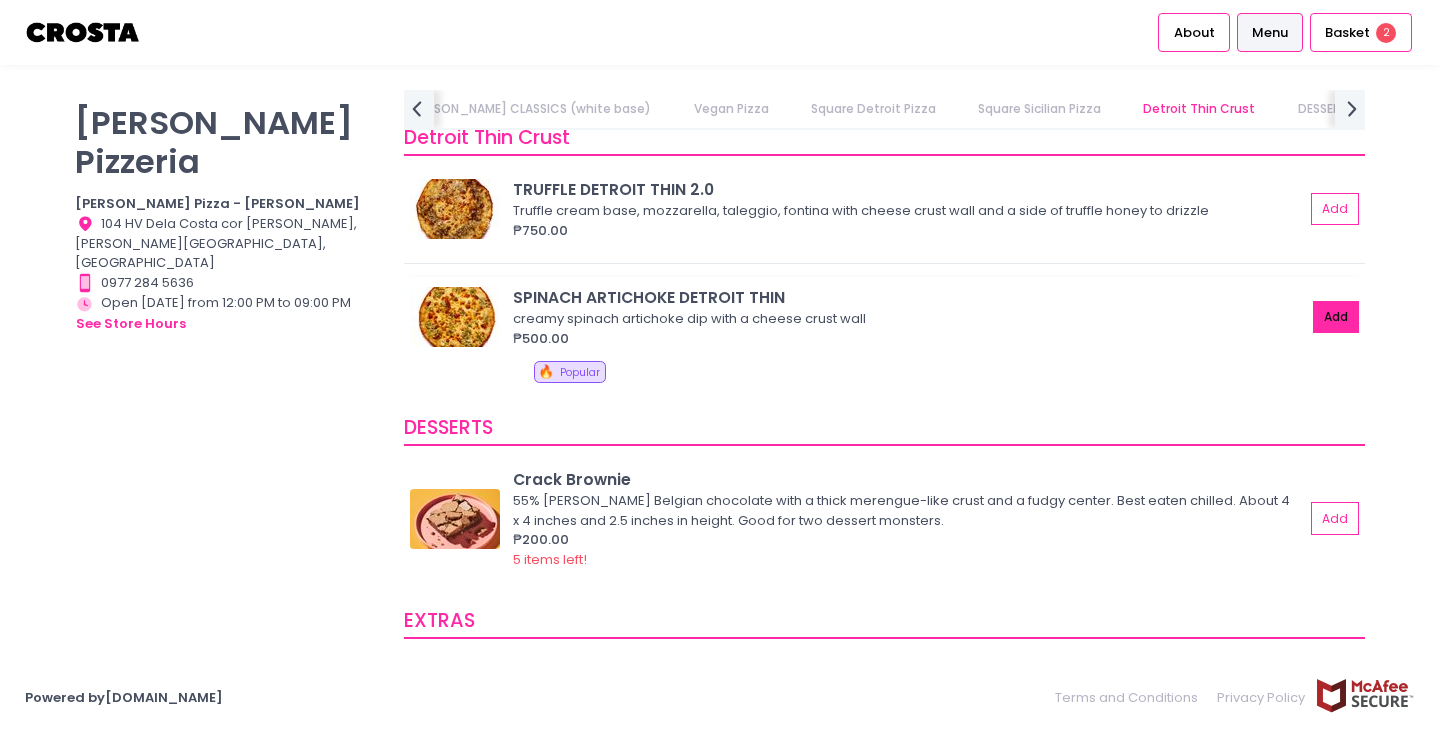 click on "Add" at bounding box center (1336, 317) 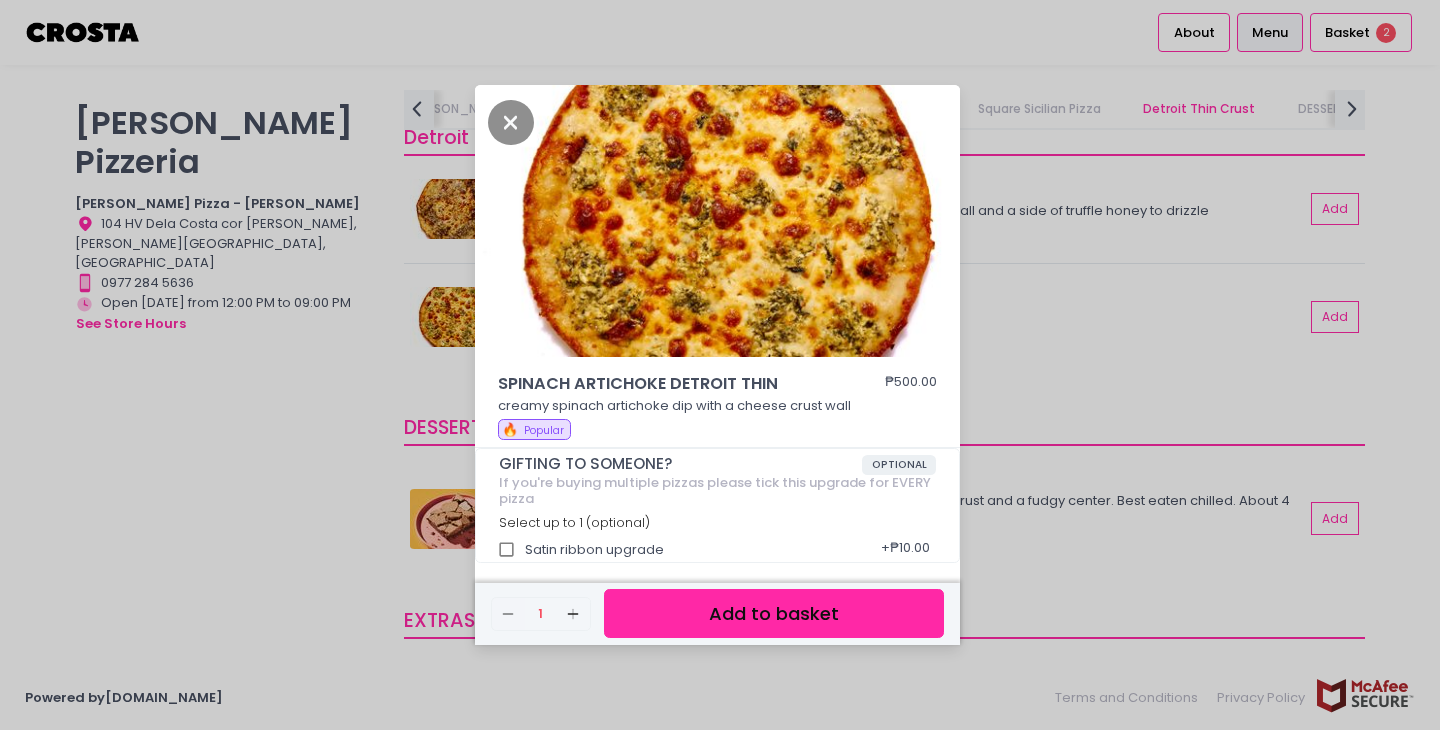 click on "Add to basket" at bounding box center (774, 613) 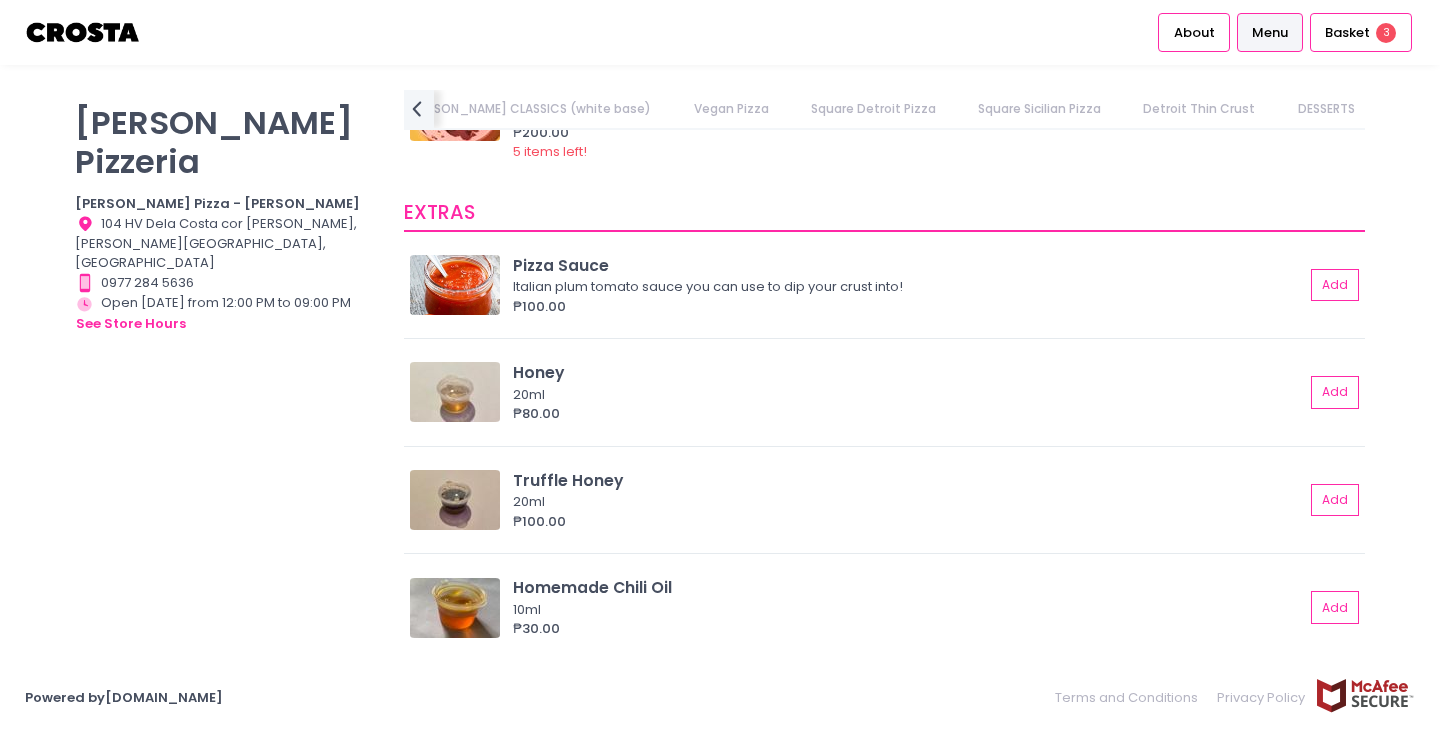 scroll, scrollTop: 3945, scrollLeft: 0, axis: vertical 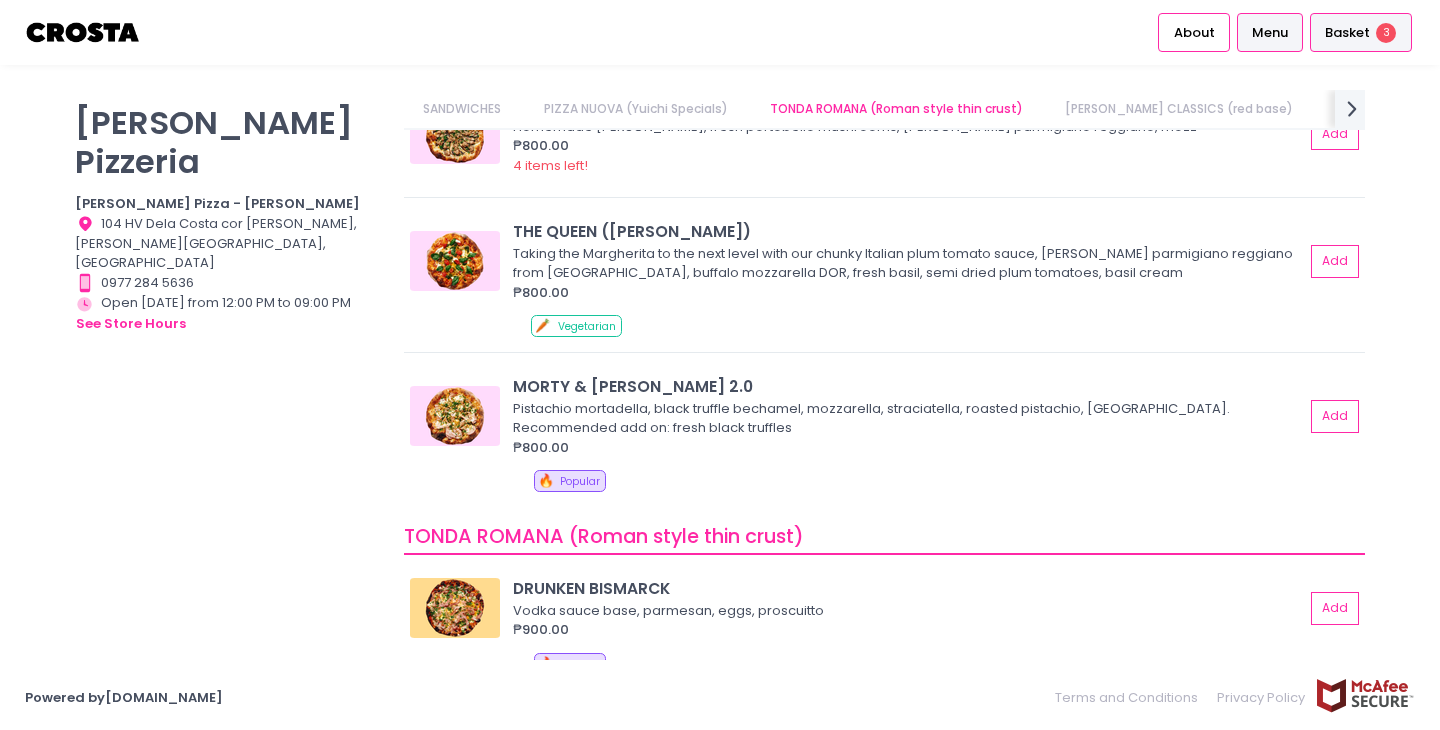 click on "Basket" at bounding box center (1347, 33) 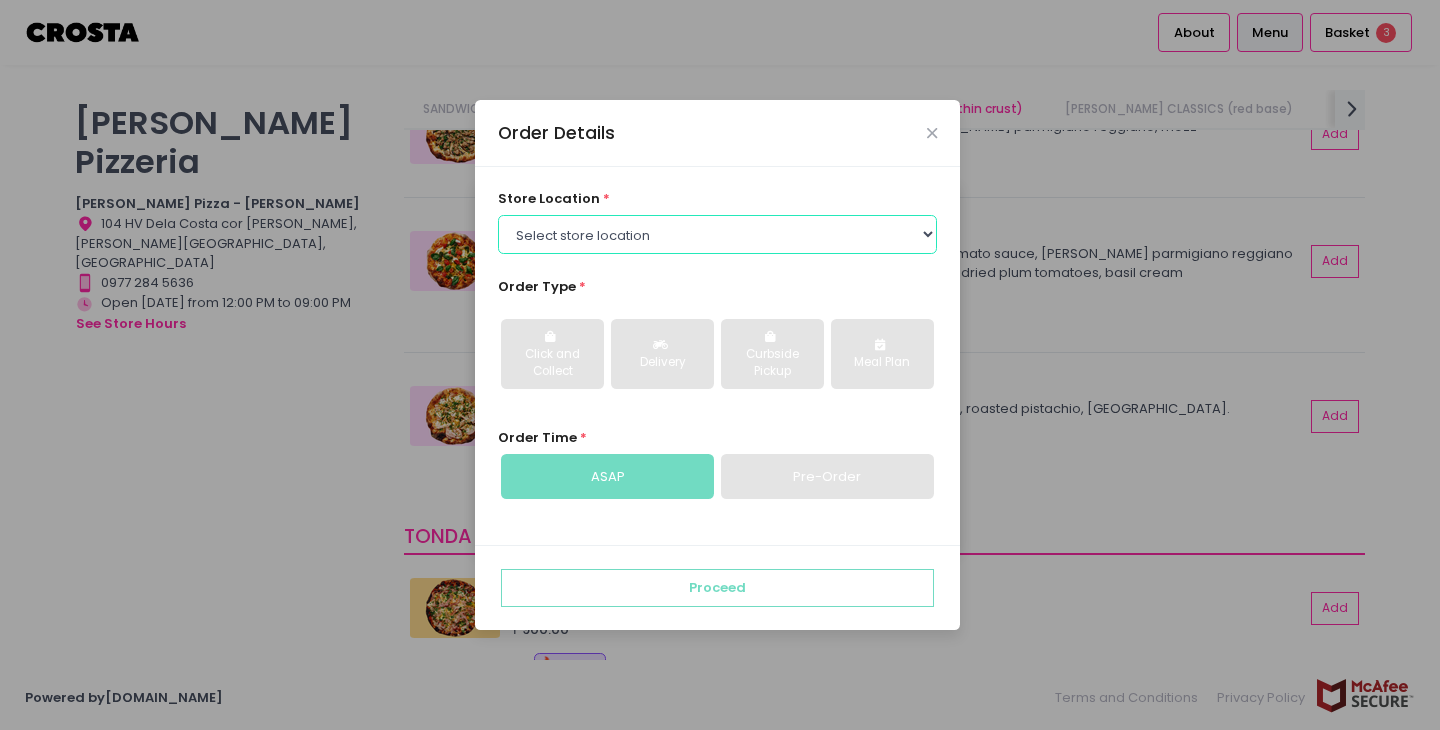 click on "Select store location [PERSON_NAME] Pizza - [PERSON_NAME] Pizza - [GEOGRAPHIC_DATA][PERSON_NAME]" at bounding box center [718, 234] 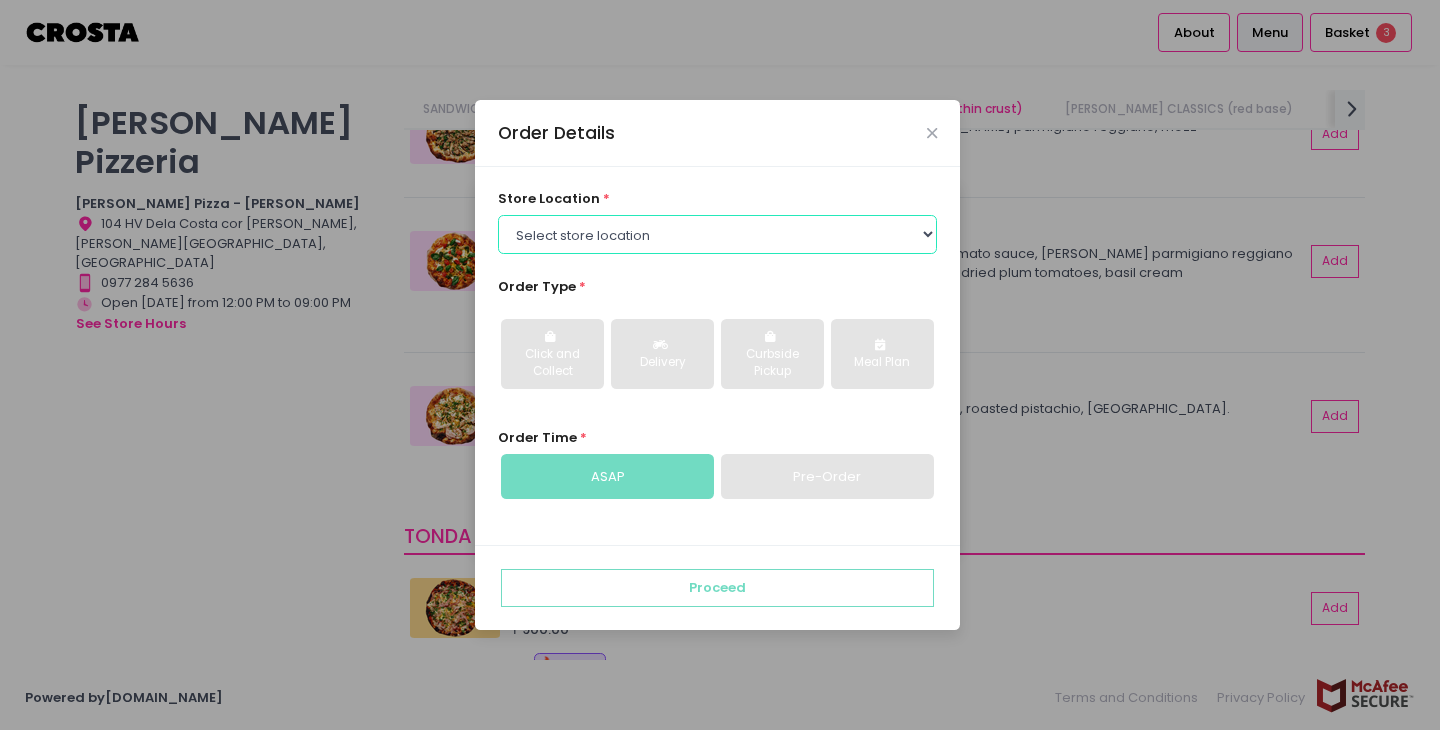 select on "5fabb2e53664a8677beaeb89" 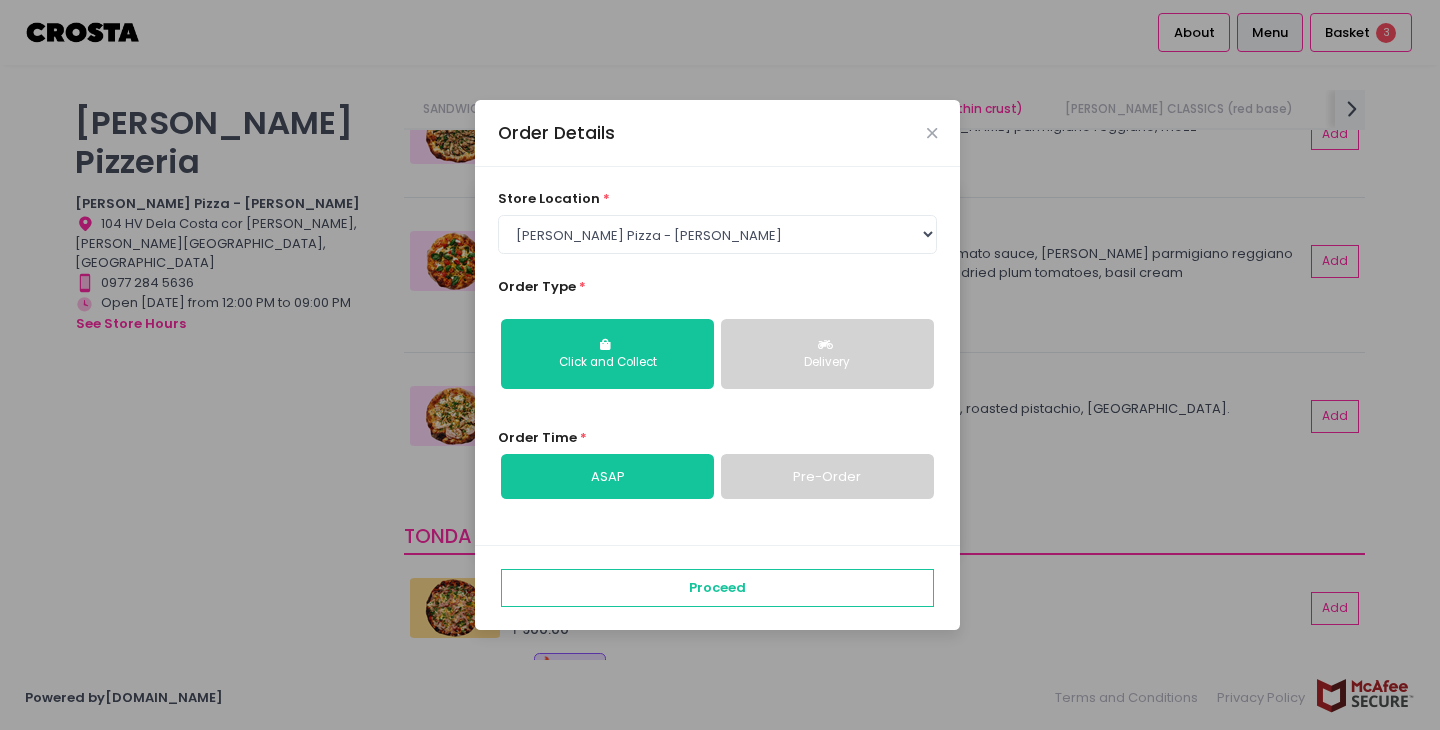 click on "Delivery" at bounding box center [827, 354] 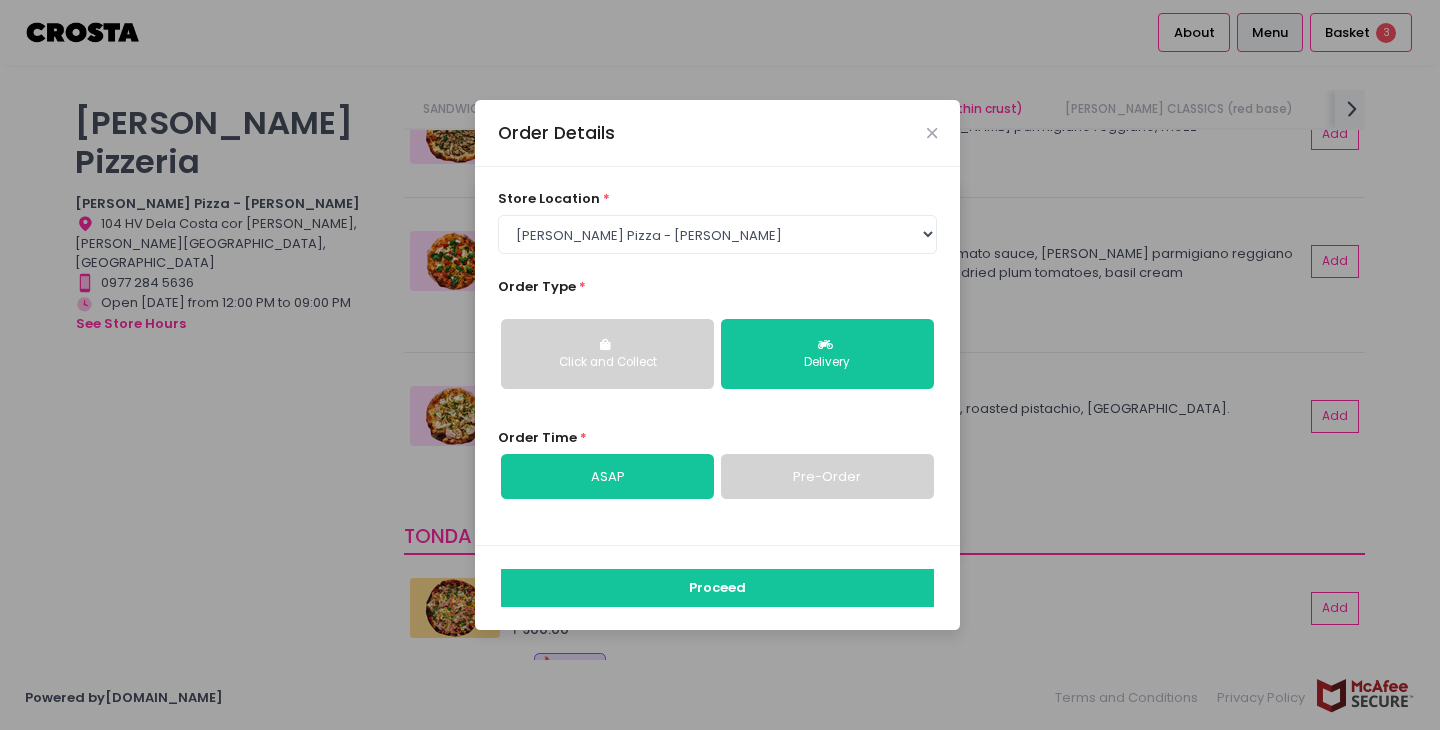 click on "Proceed" at bounding box center (717, 588) 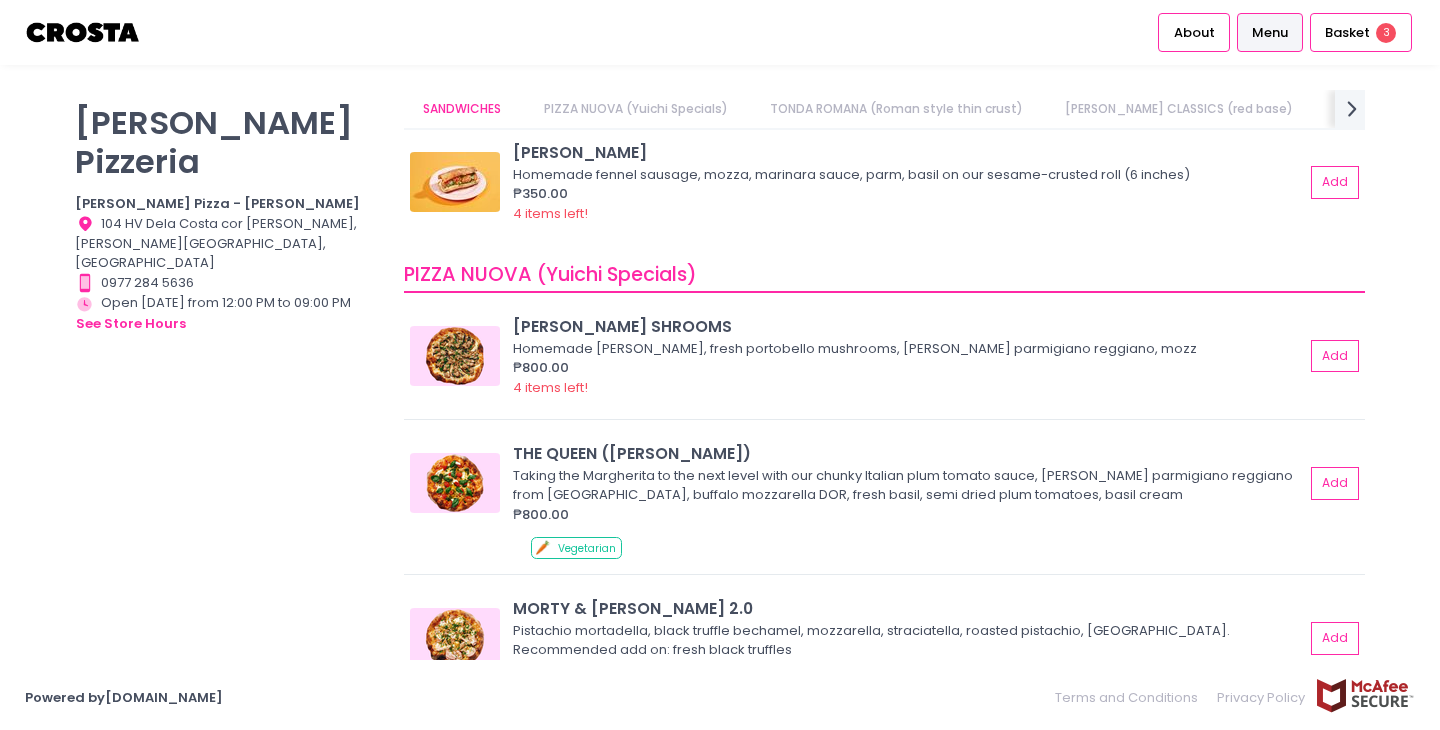 scroll, scrollTop: 62, scrollLeft: 0, axis: vertical 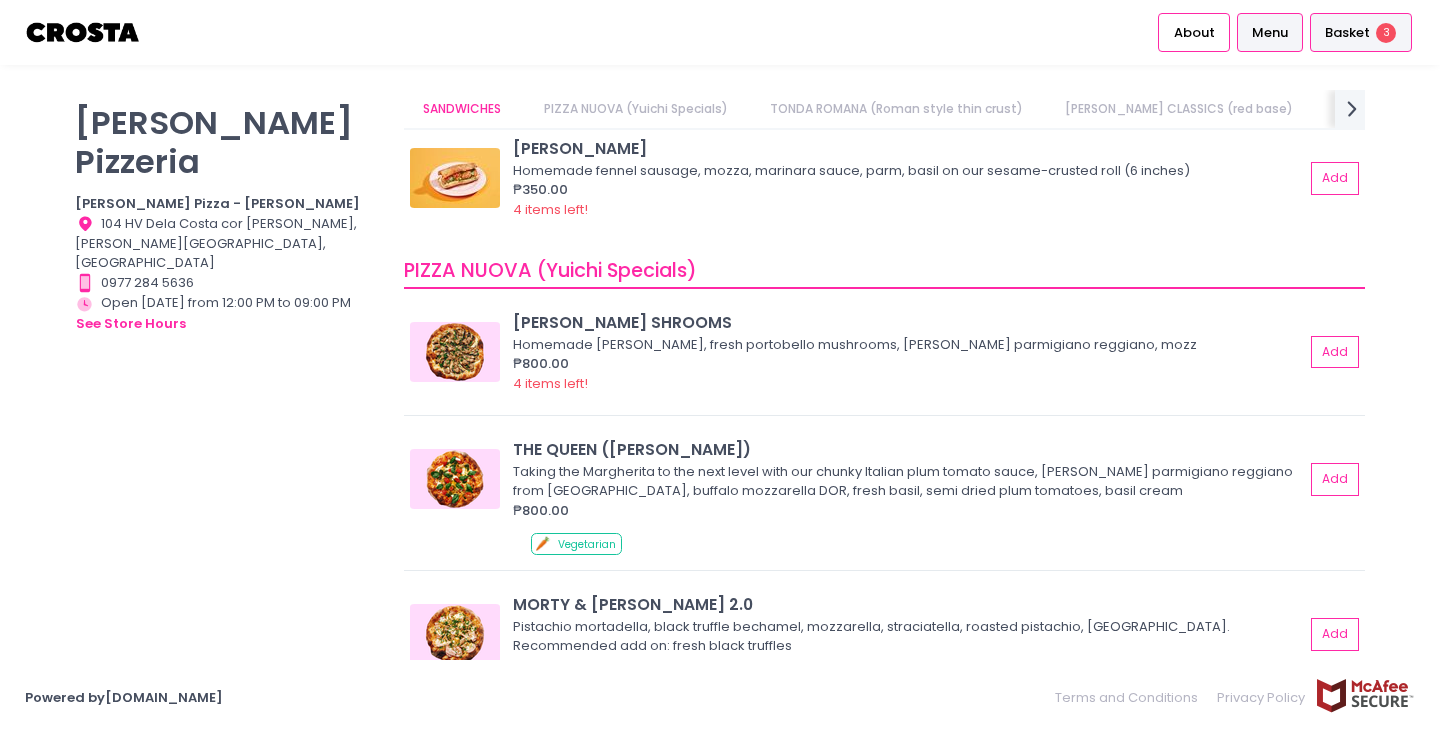 click on "Basket 3" at bounding box center (1361, 32) 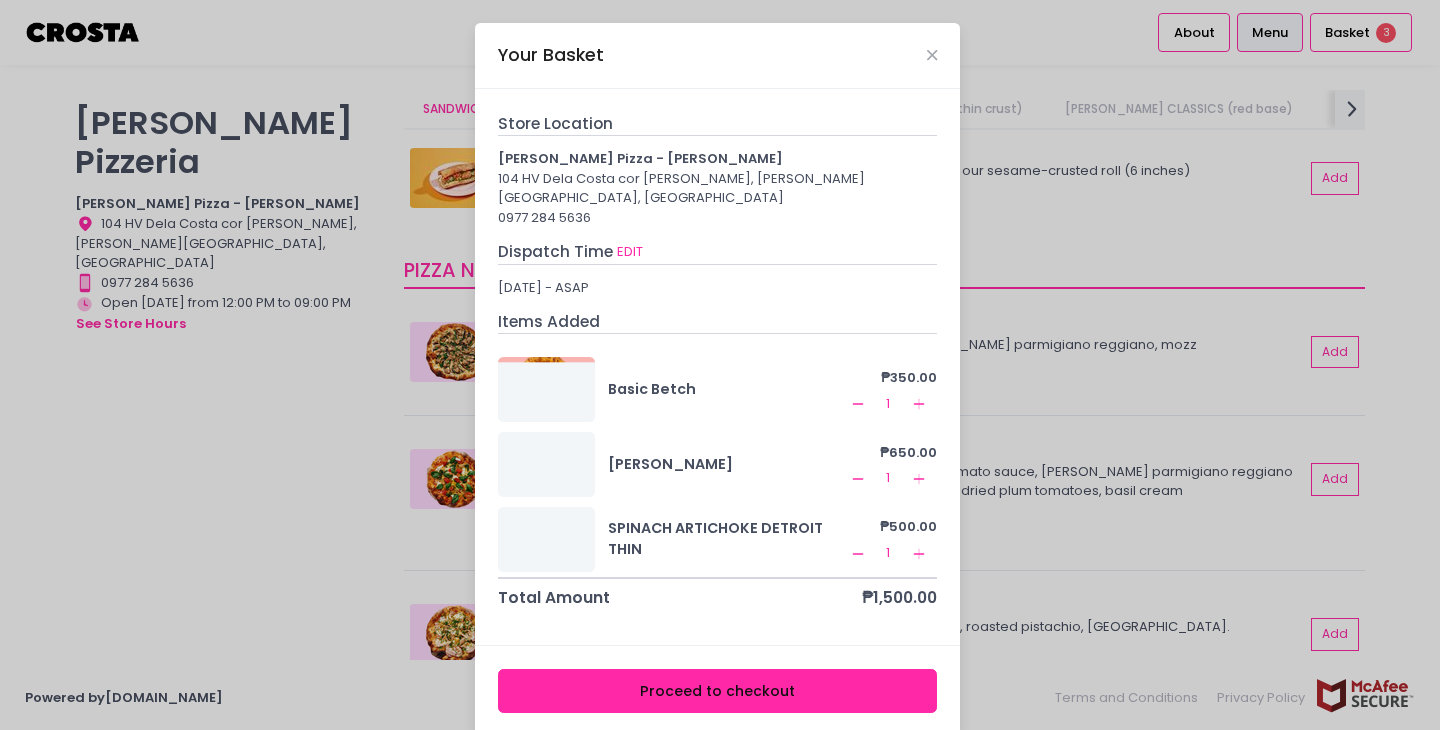scroll, scrollTop: 4, scrollLeft: 0, axis: vertical 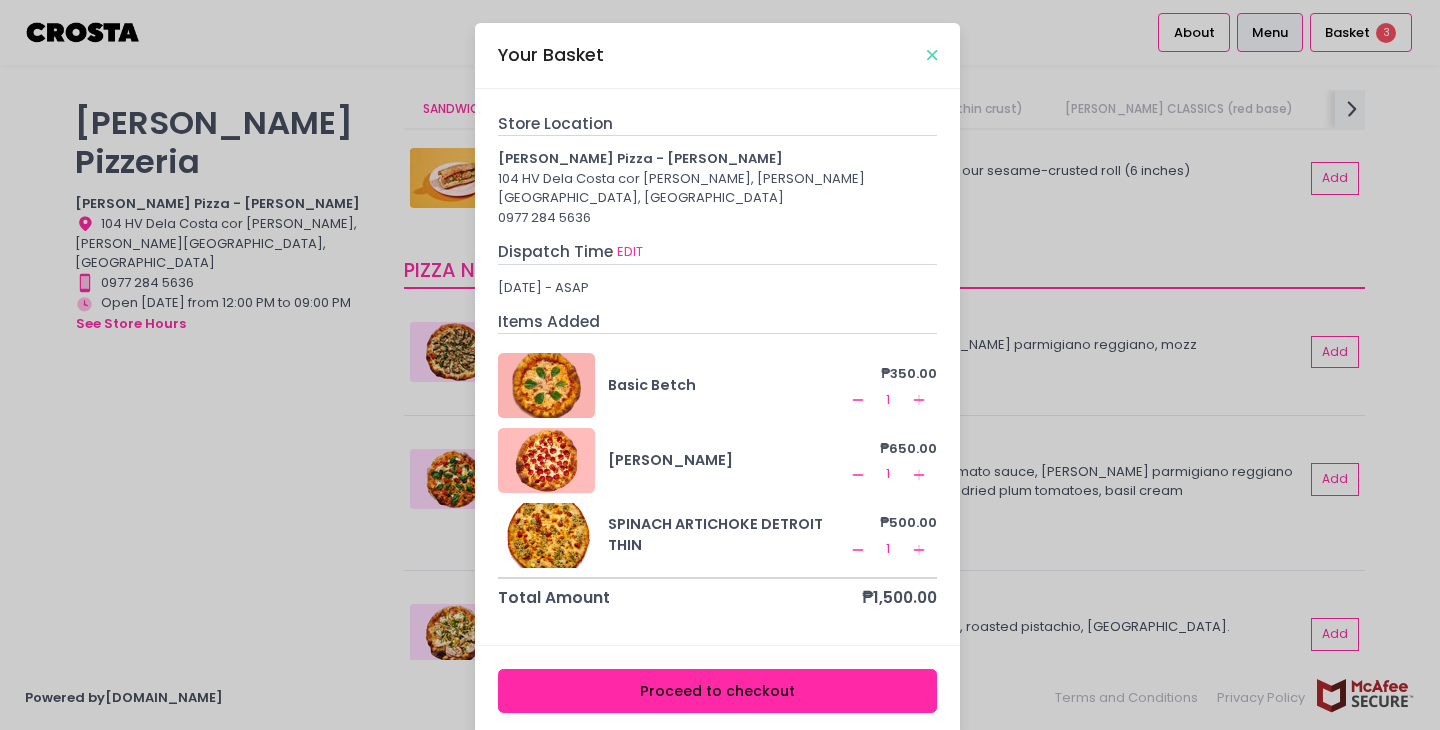click at bounding box center [932, 55] 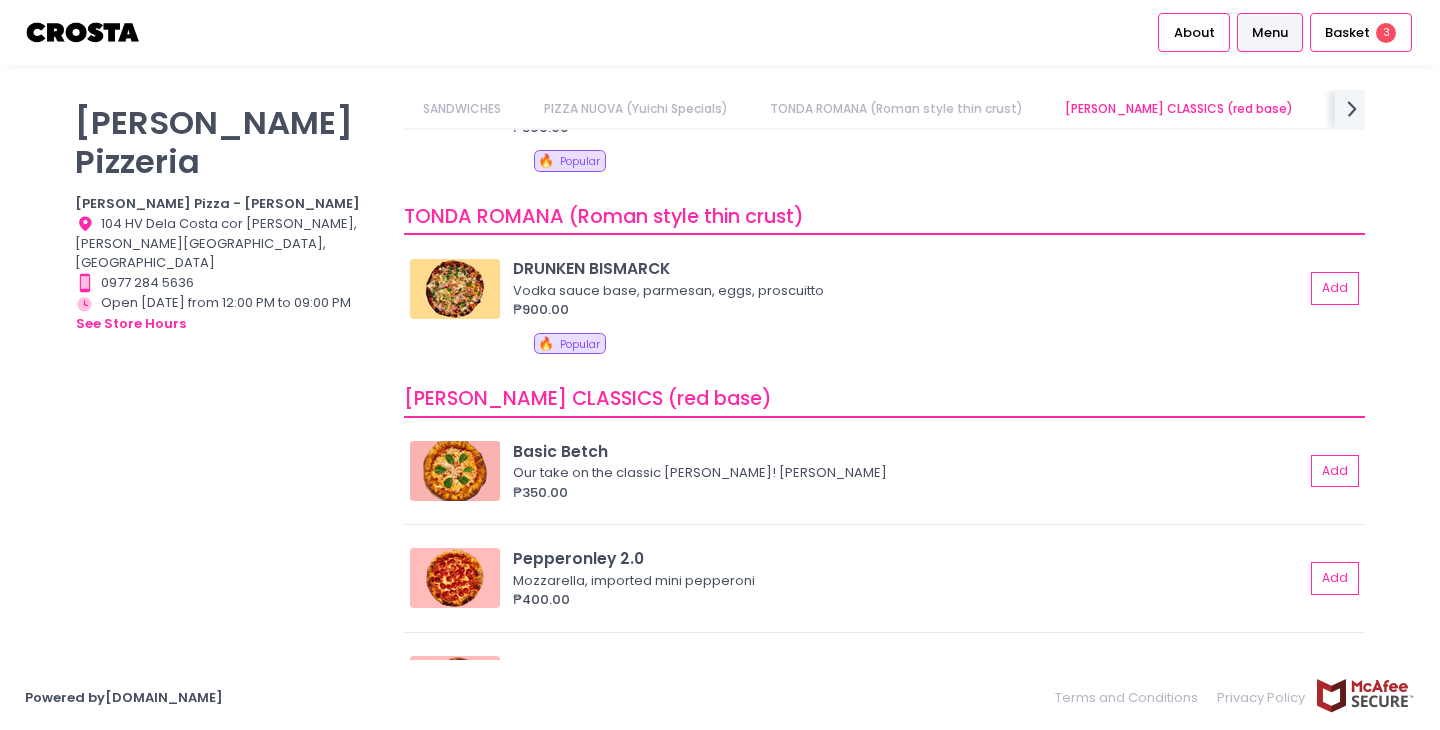 scroll, scrollTop: 697, scrollLeft: 0, axis: vertical 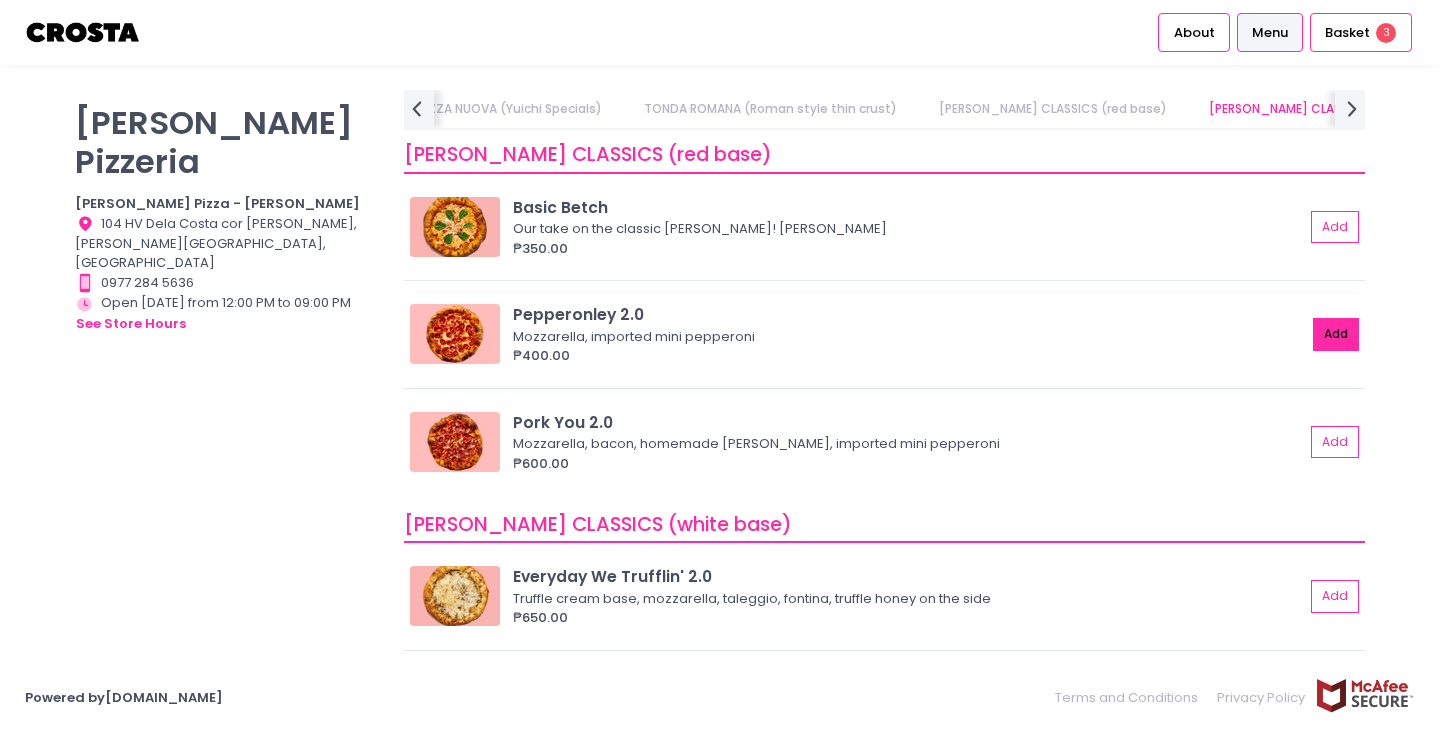 click on "Add" at bounding box center (1336, 334) 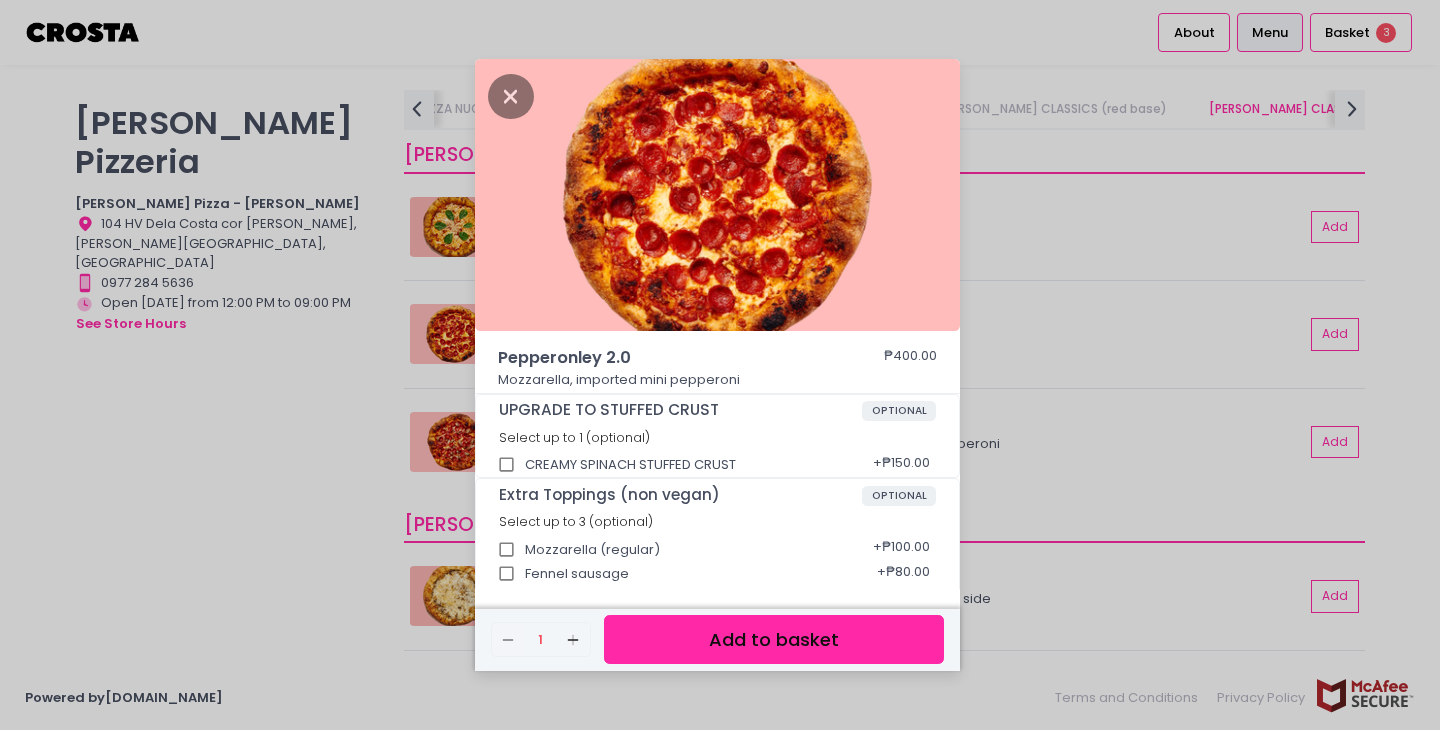 click on "Add to basket" at bounding box center [774, 639] 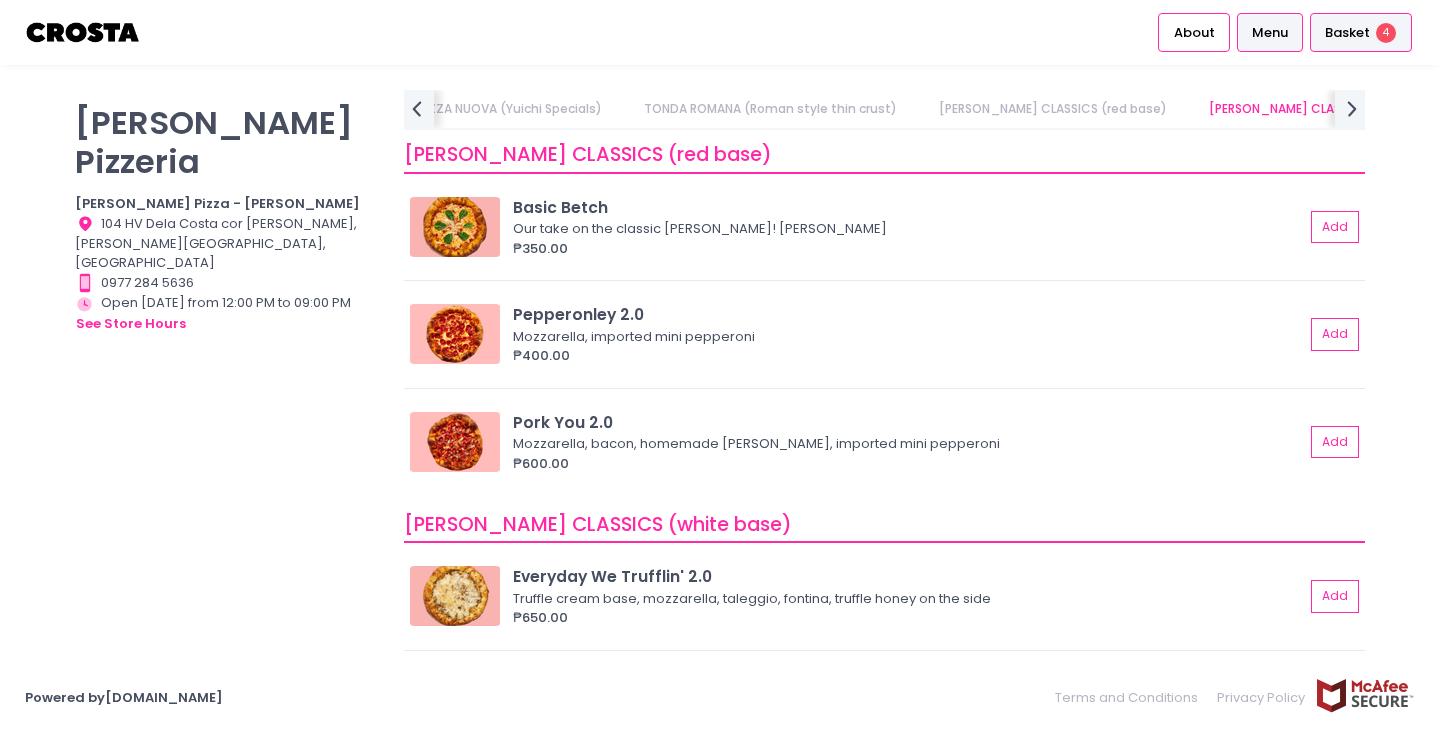click on "Basket" at bounding box center (1347, 33) 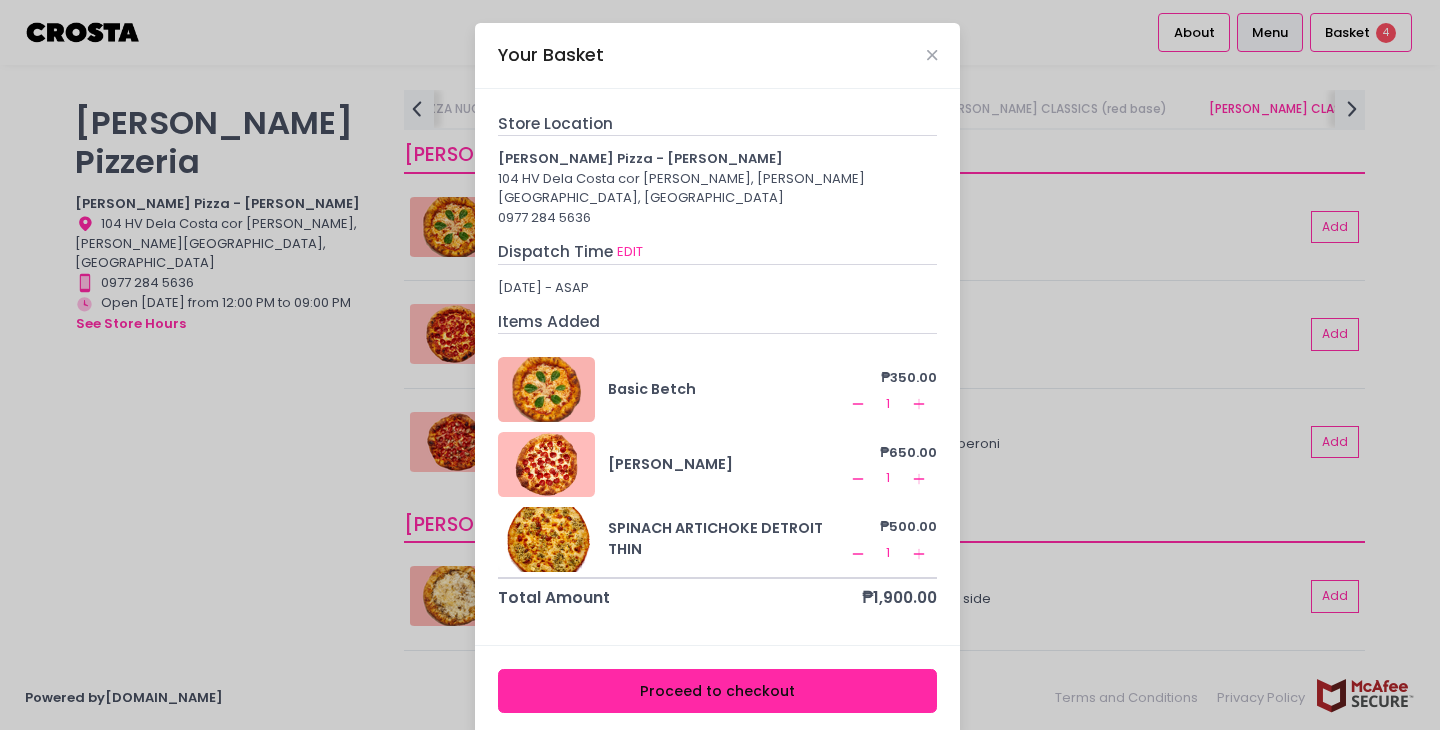 click on "Proceed to checkout" at bounding box center [718, 691] 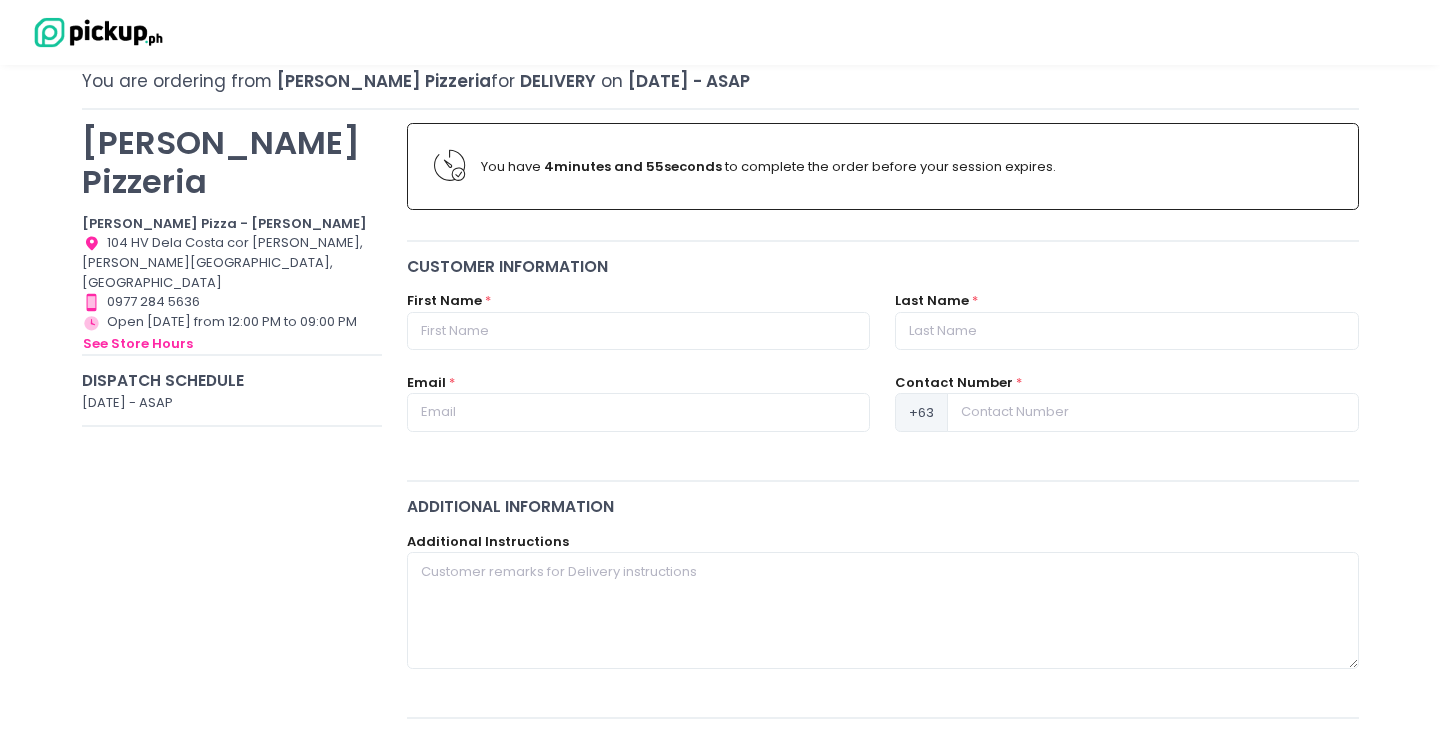 scroll, scrollTop: 118, scrollLeft: 0, axis: vertical 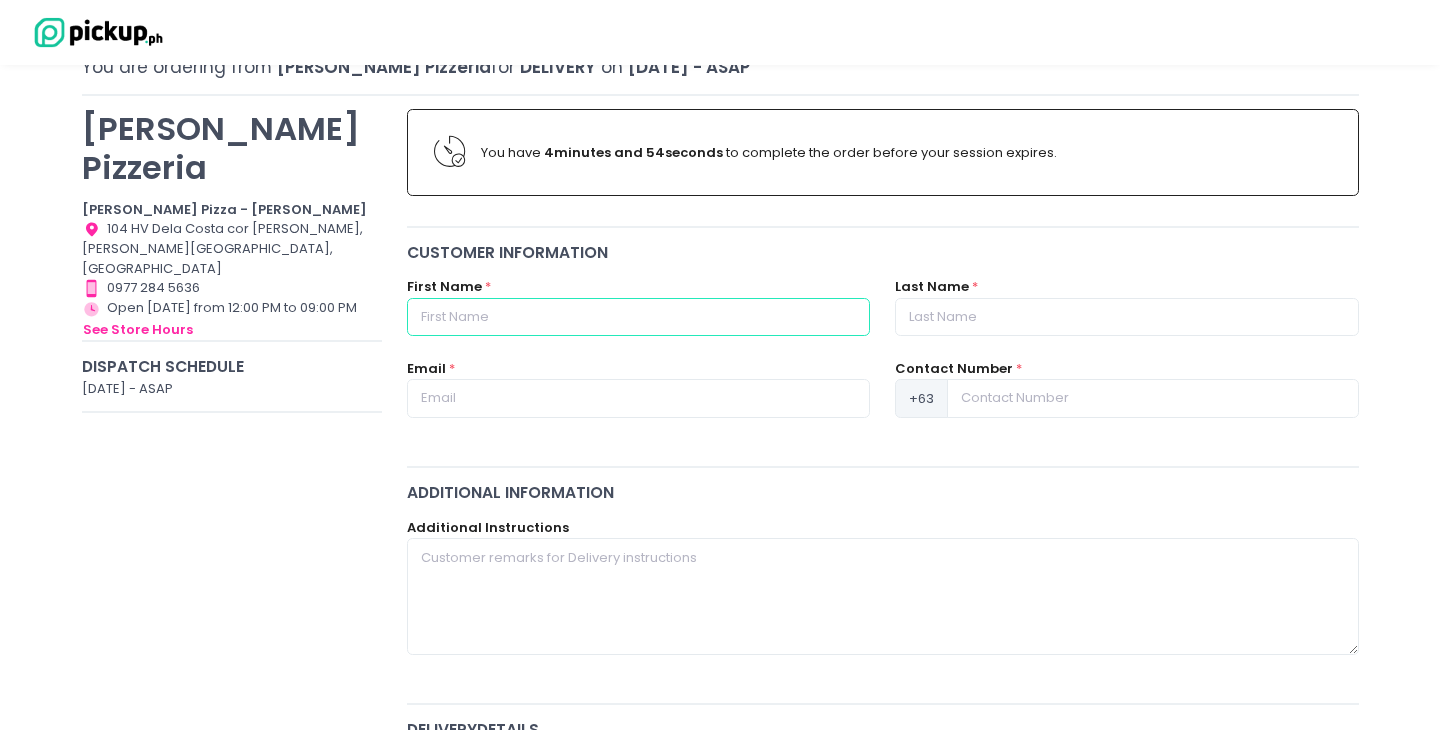 click at bounding box center [638, 317] 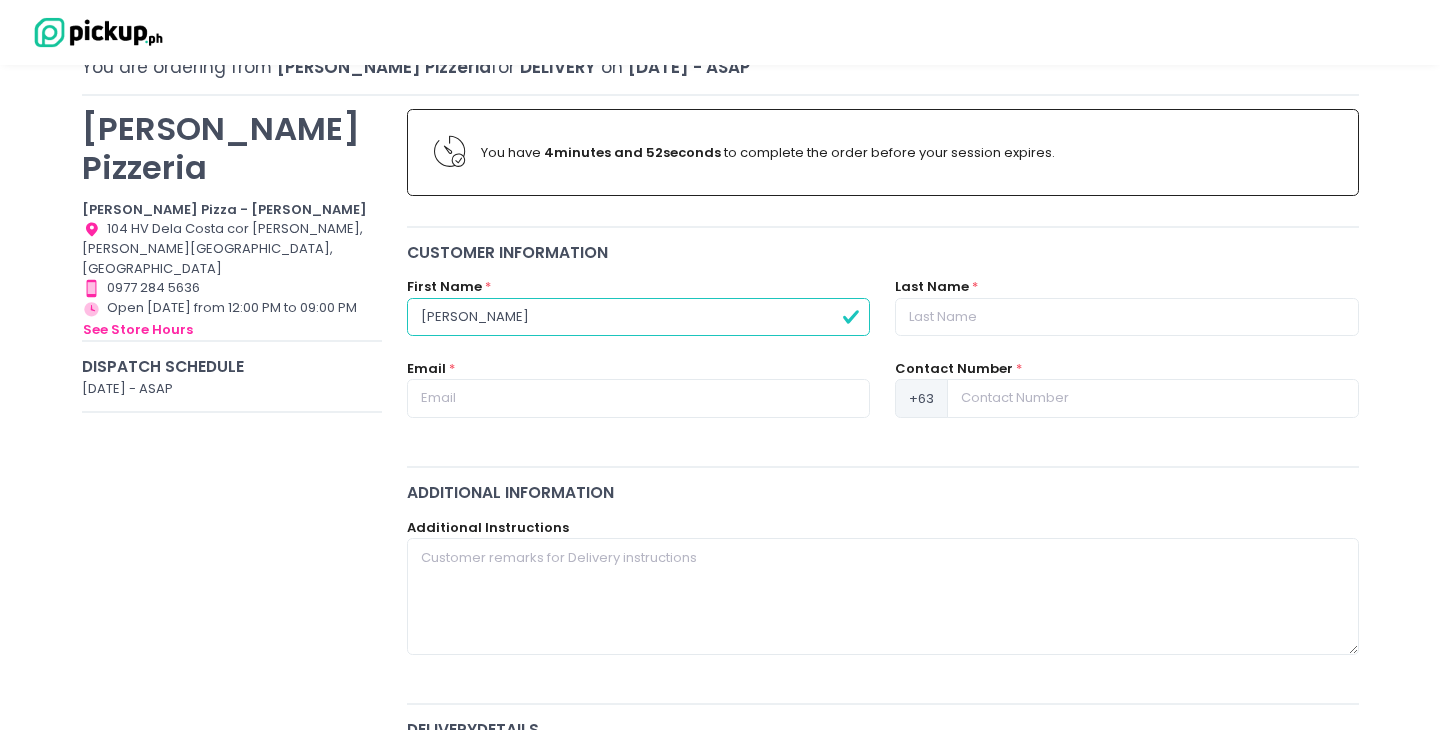 type on "[PERSON_NAME]" 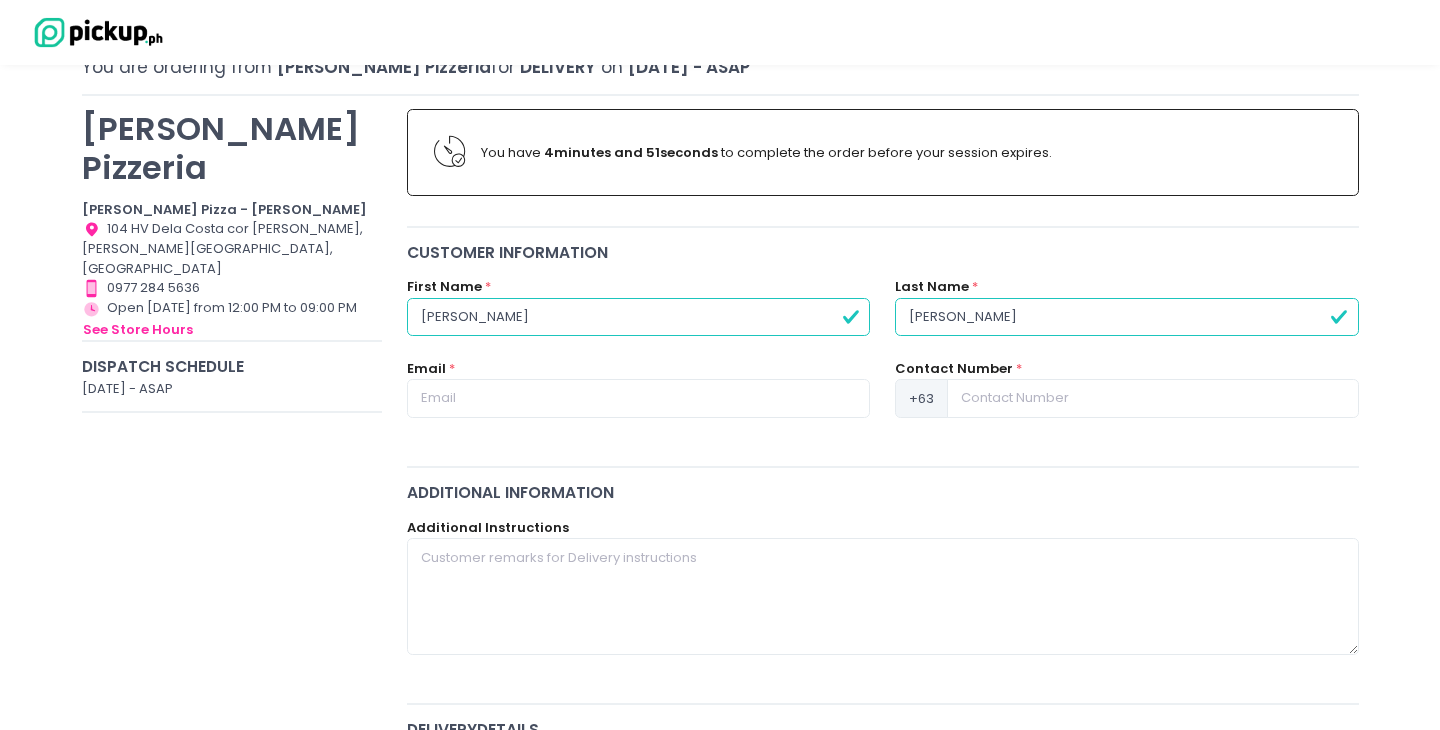type on "[PERSON_NAME]" 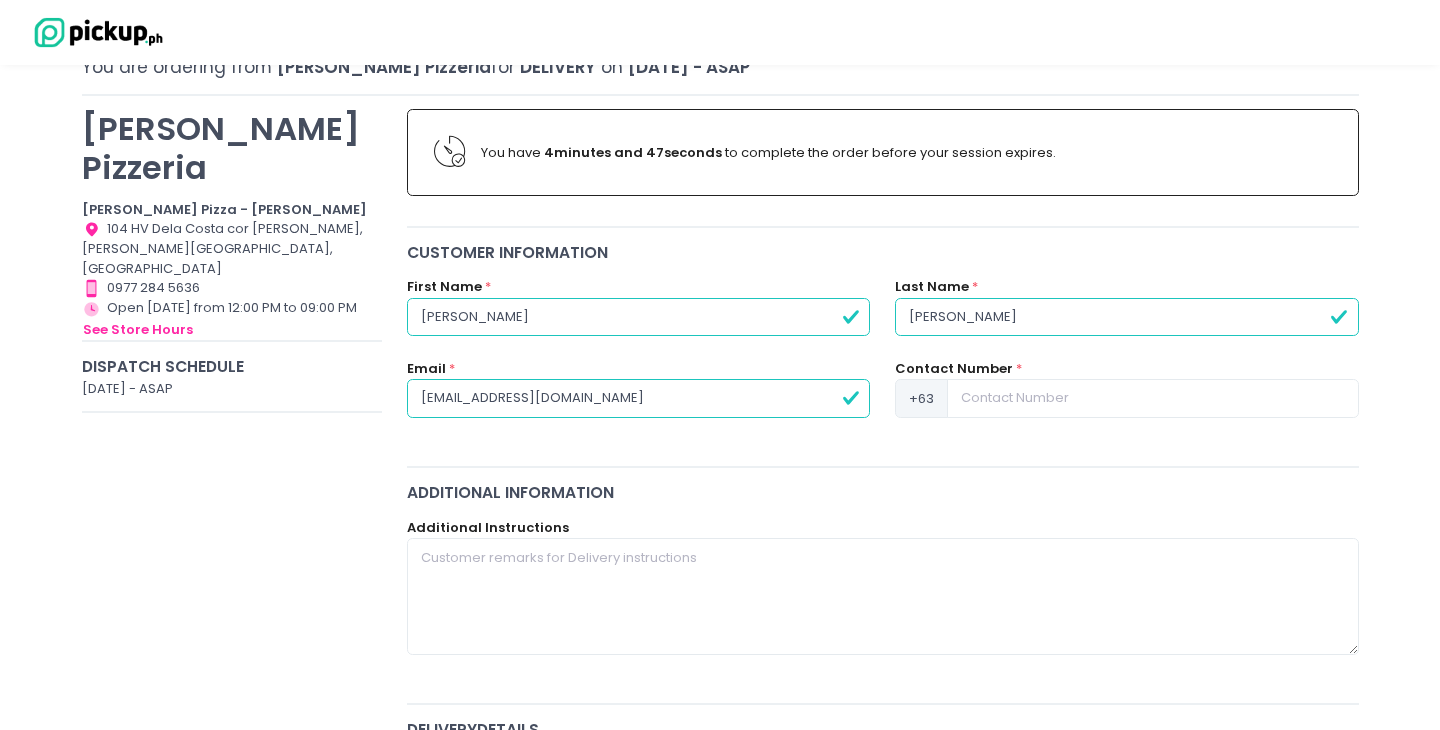 type on "[EMAIL_ADDRESS][DOMAIN_NAME]" 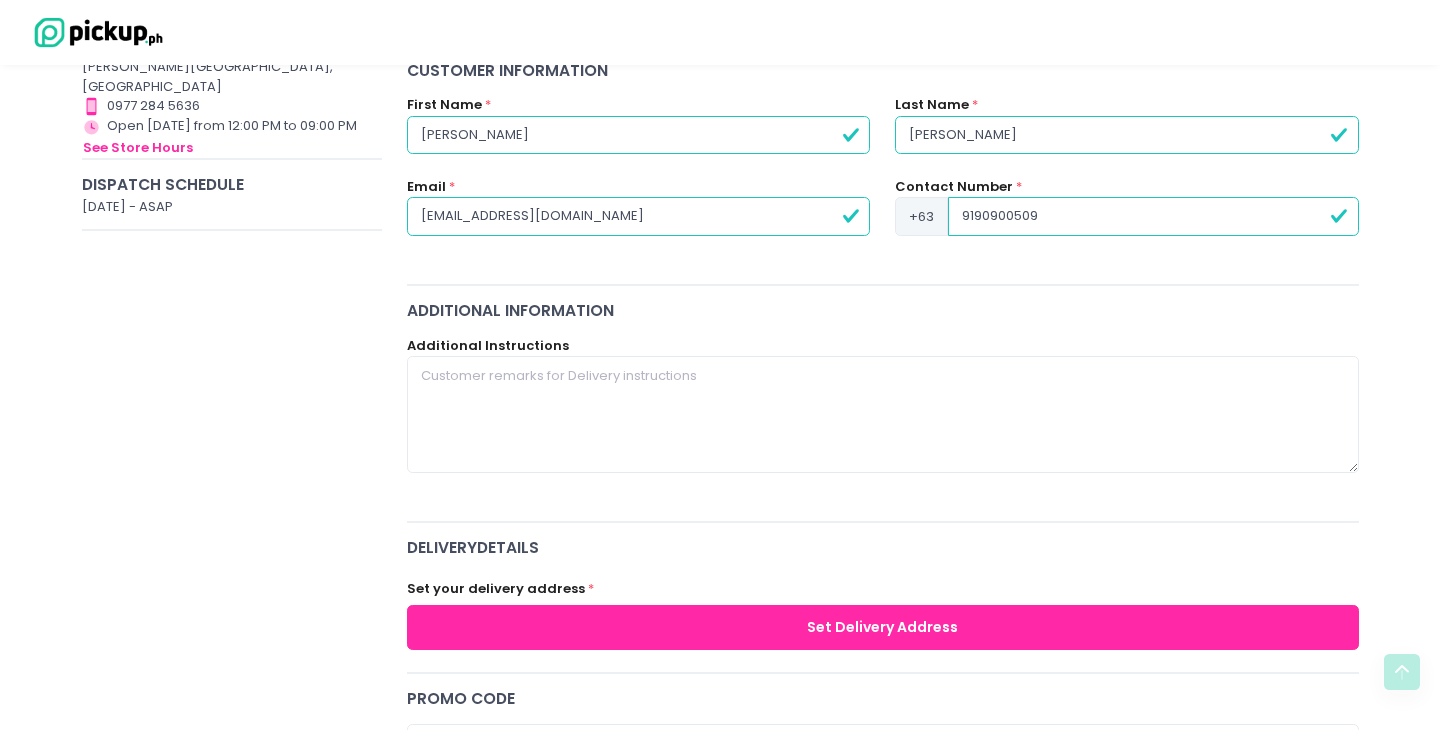 scroll, scrollTop: 470, scrollLeft: 0, axis: vertical 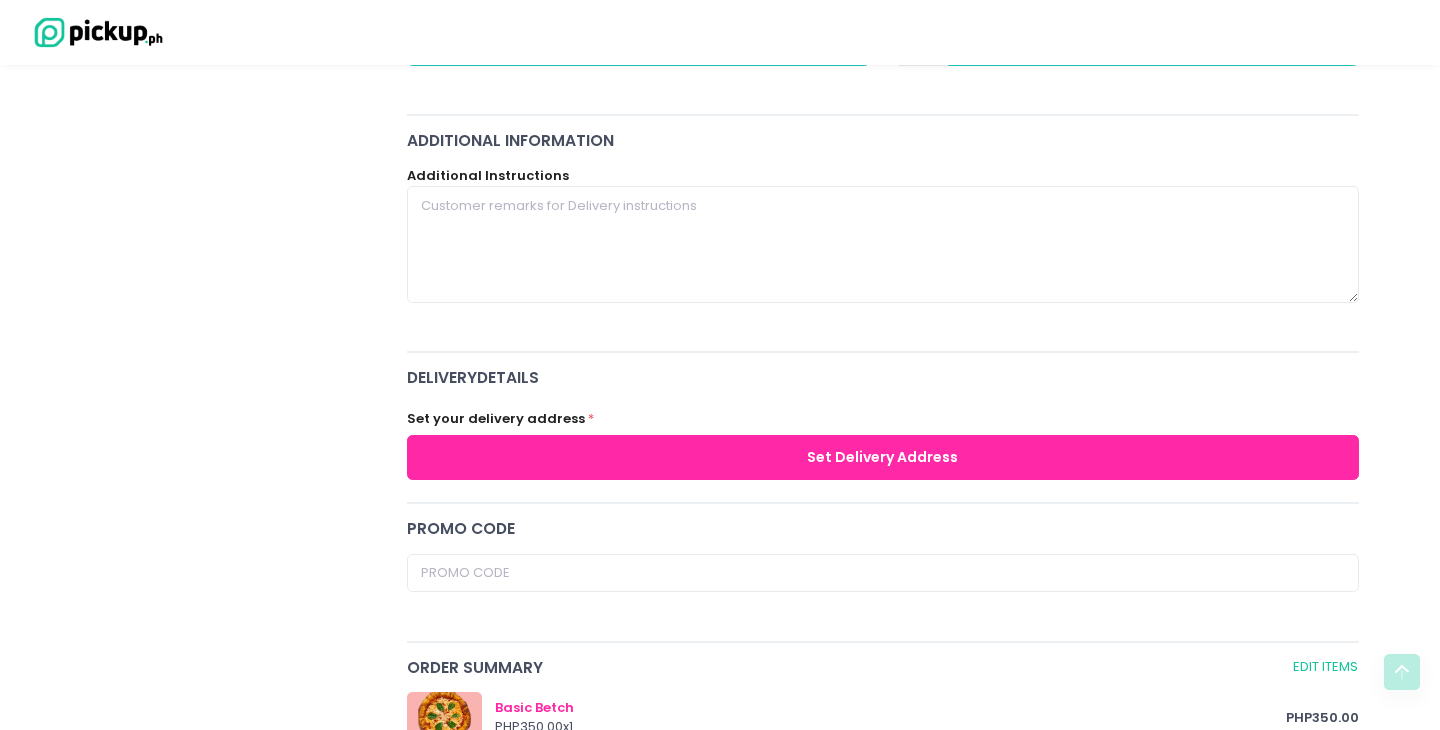 type on "9190900509" 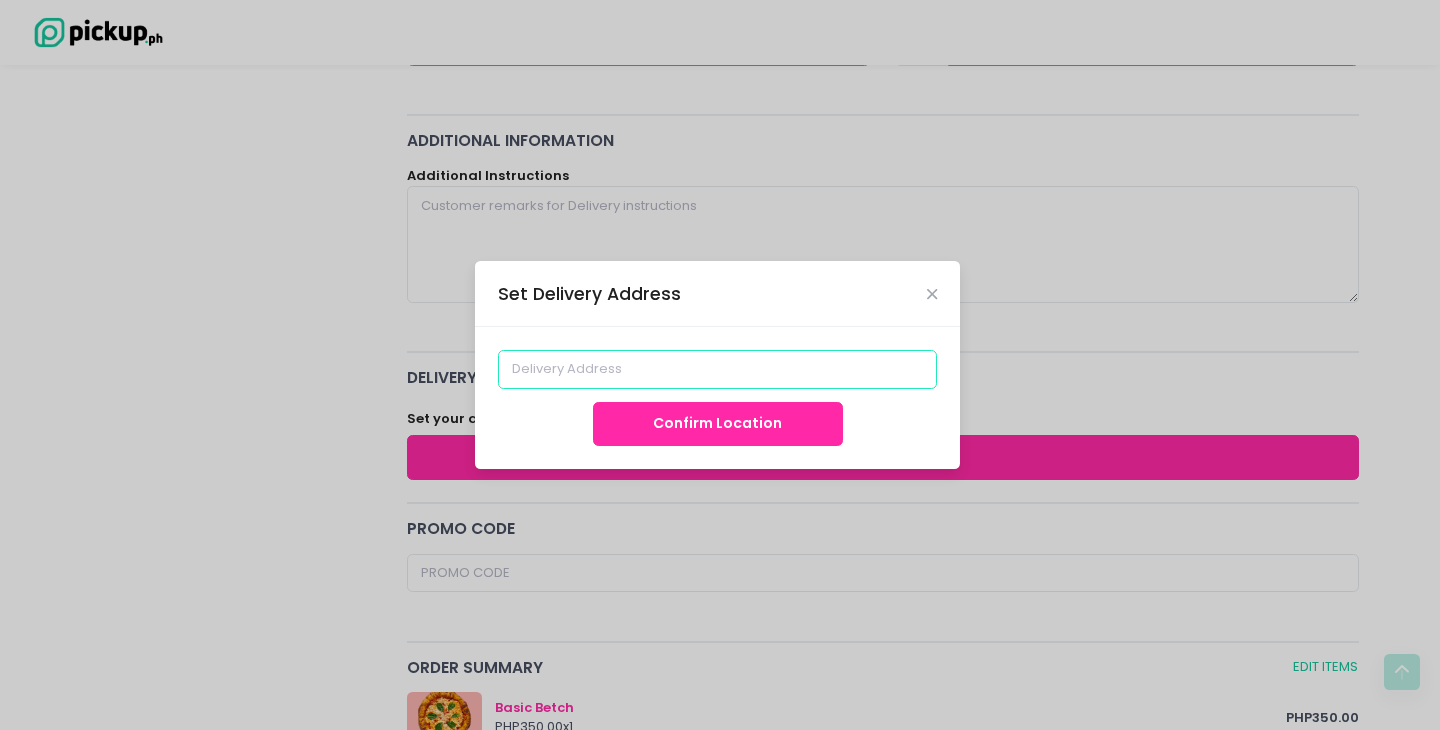 click at bounding box center (718, 369) 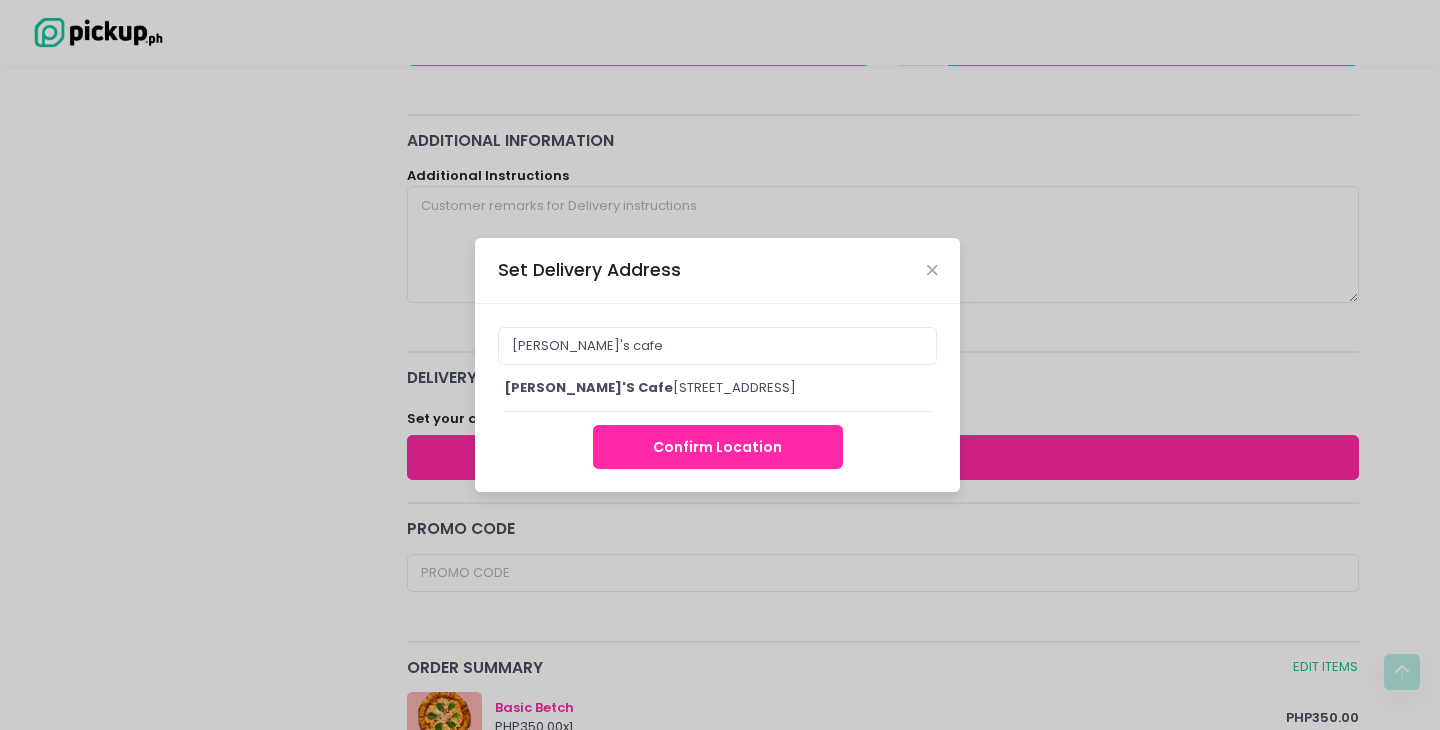 click on "[PERSON_NAME][GEOGRAPHIC_DATA] , [GEOGRAPHIC_DATA], [GEOGRAPHIC_DATA], [GEOGRAPHIC_DATA], [GEOGRAPHIC_DATA]" at bounding box center (717, 388) 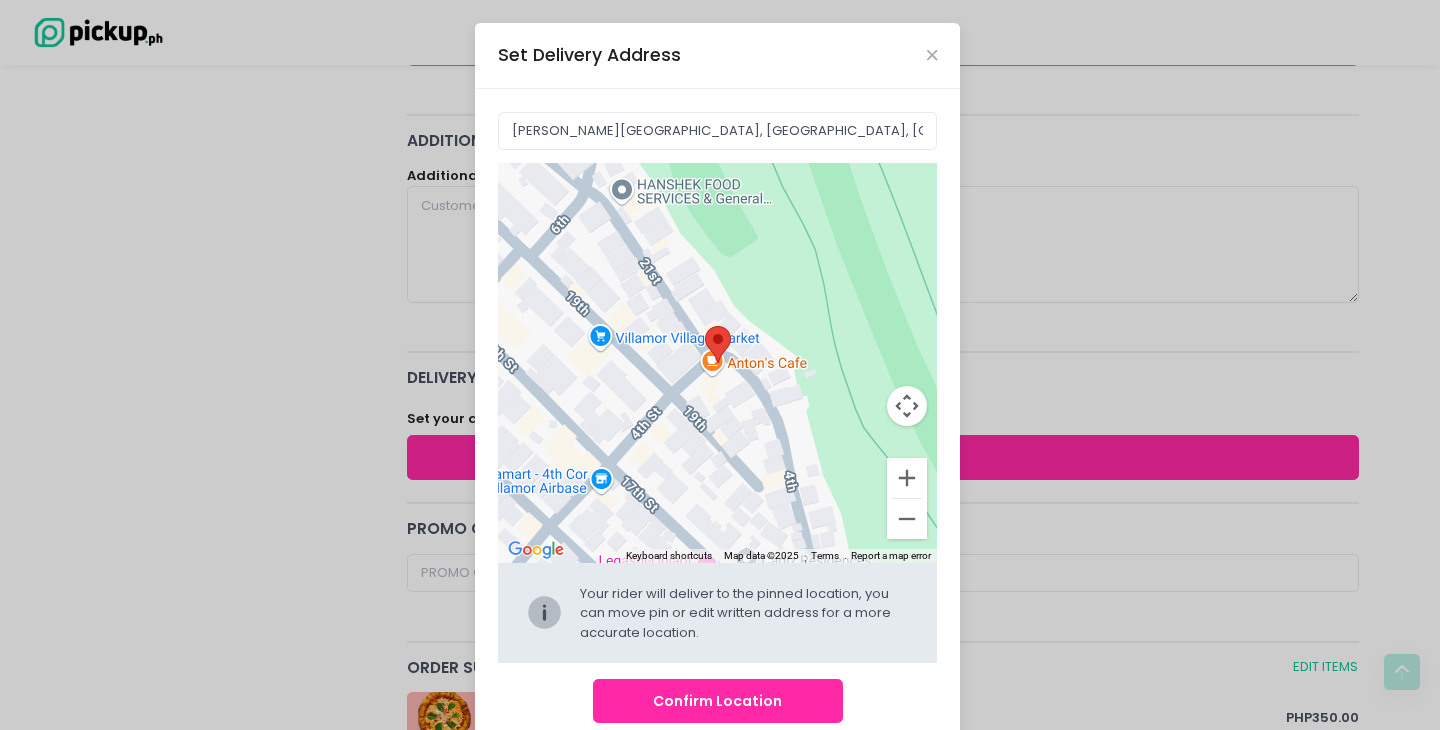 drag, startPoint x: 737, startPoint y: 374, endPoint x: 739, endPoint y: 398, distance: 24.083189 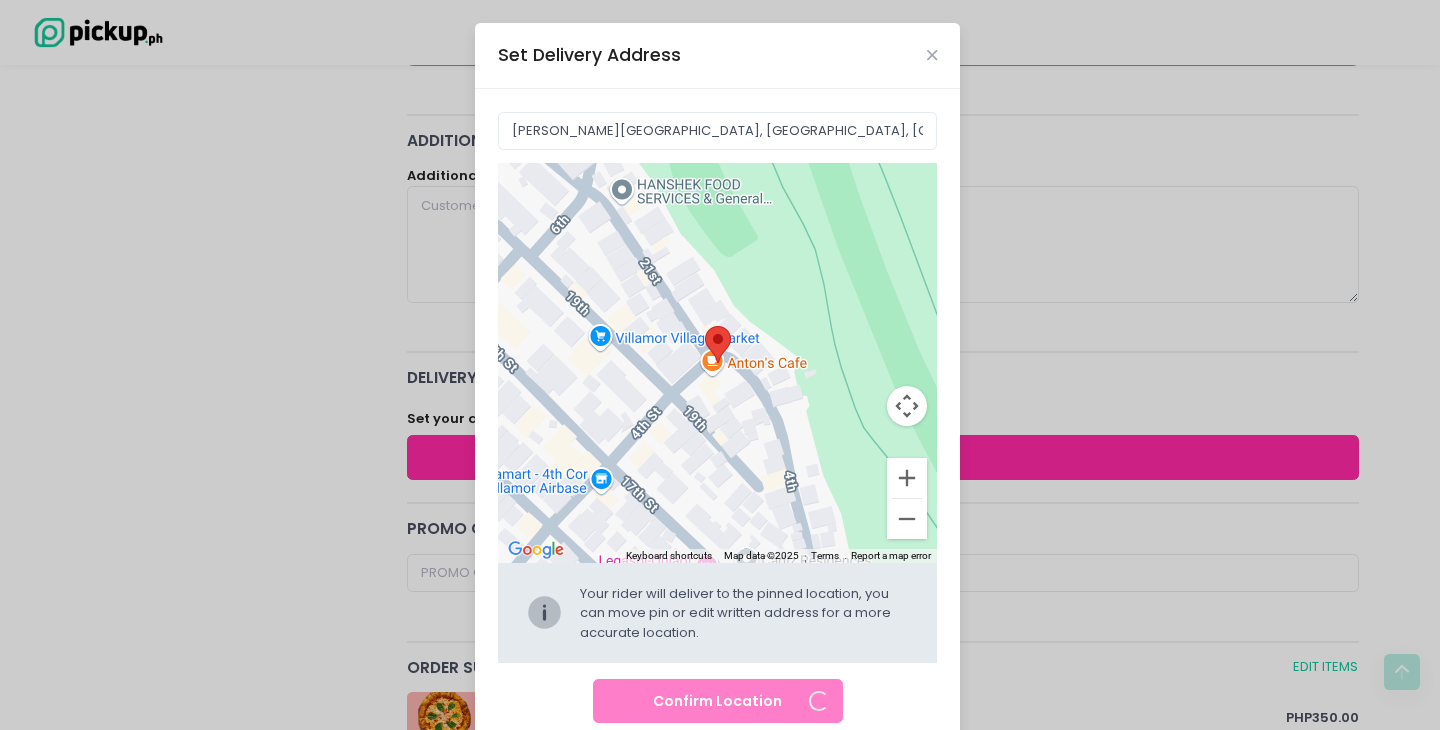 type on "[STREET_ADDRESS]" 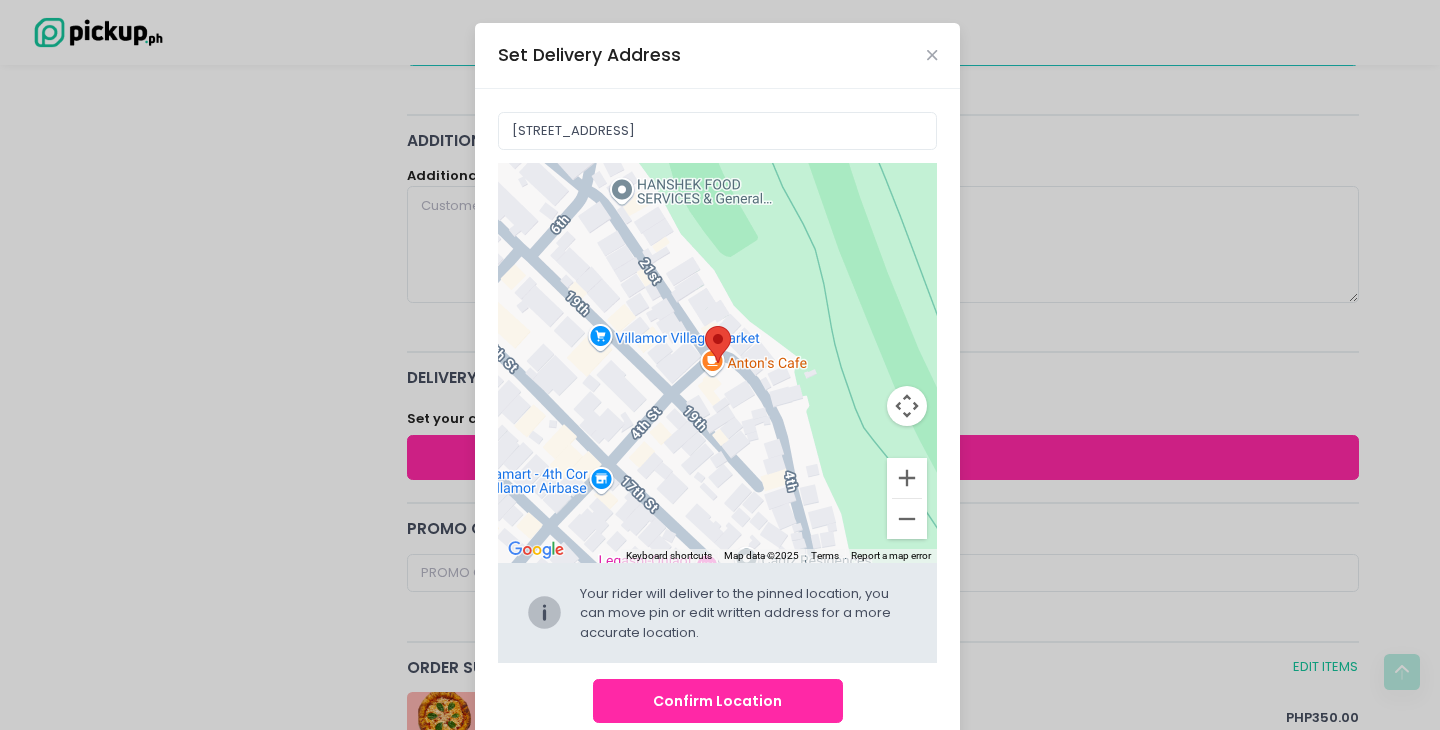 click on "Confirm Location" at bounding box center (718, 701) 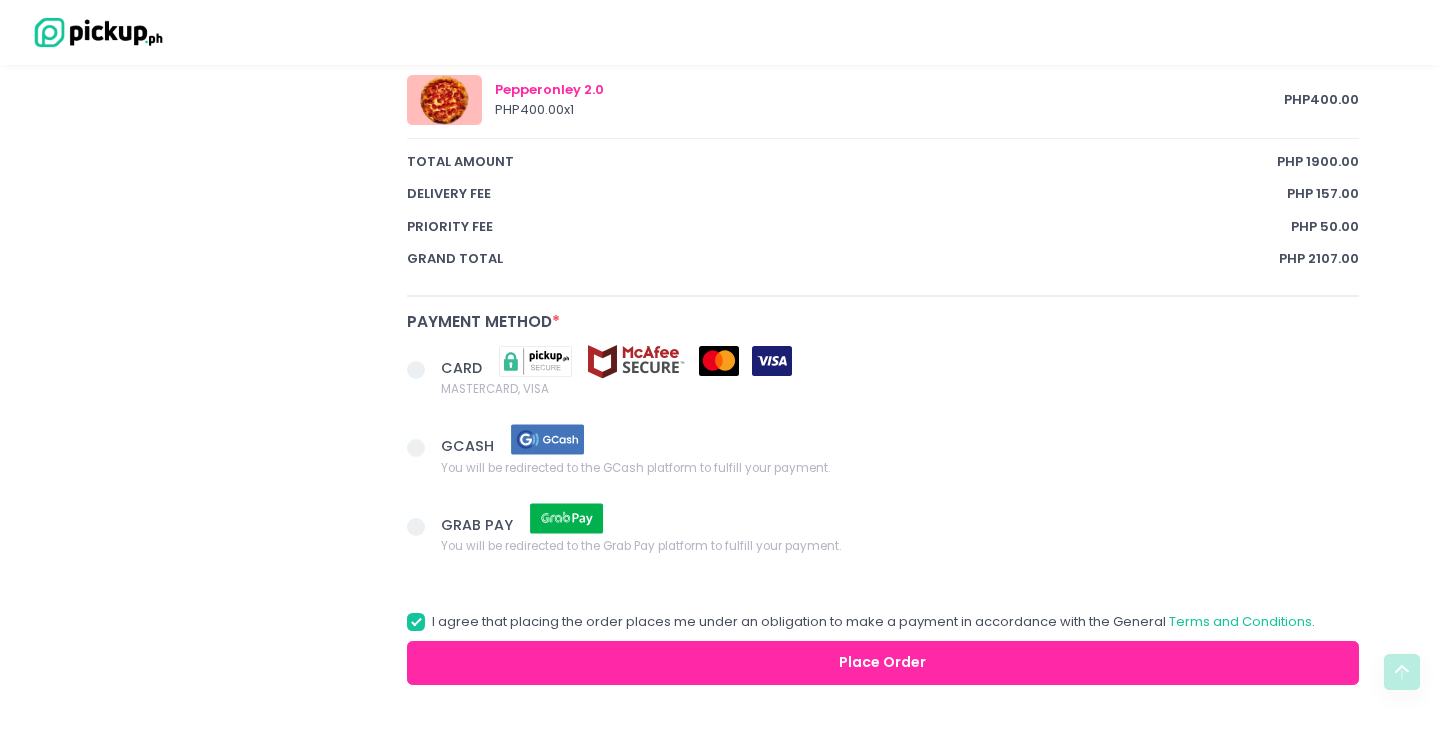 scroll, scrollTop: 1476, scrollLeft: 0, axis: vertical 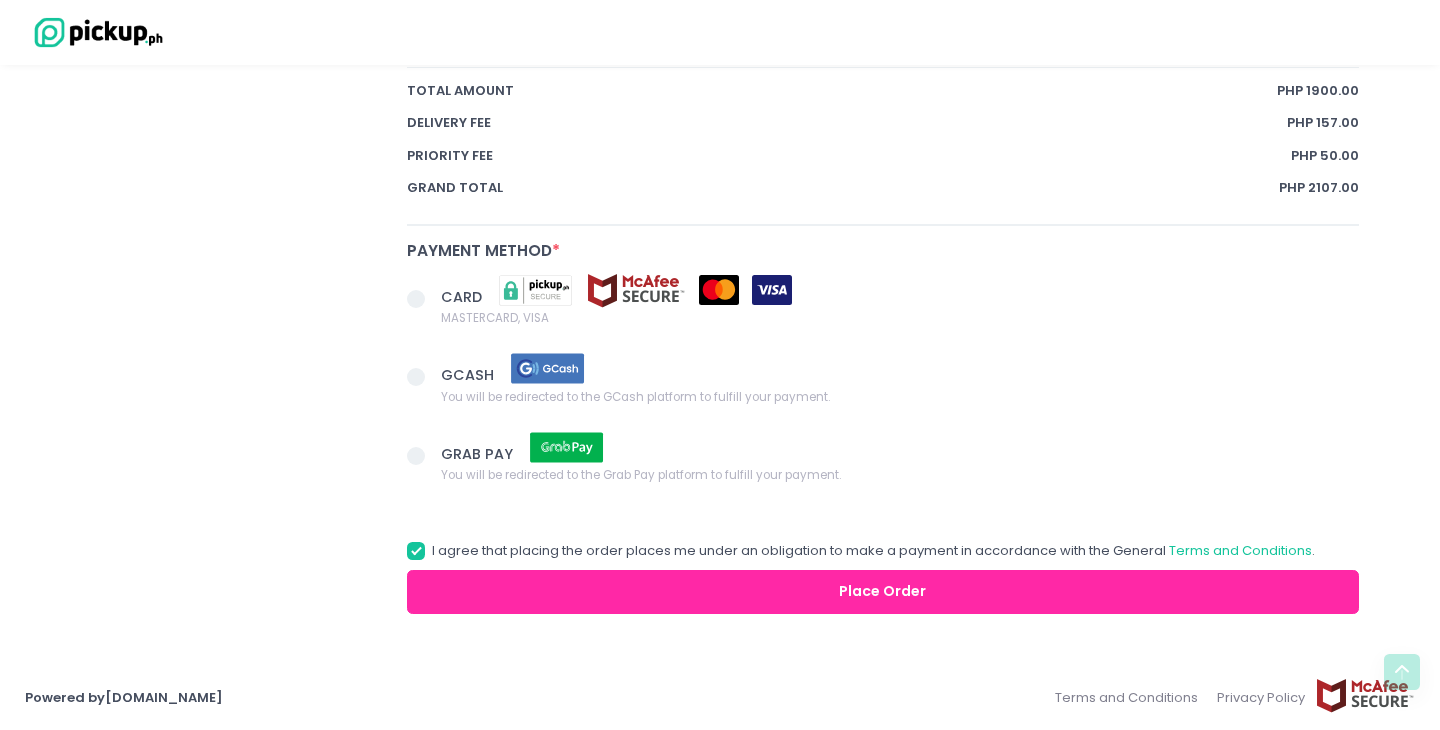 click at bounding box center (416, 299) 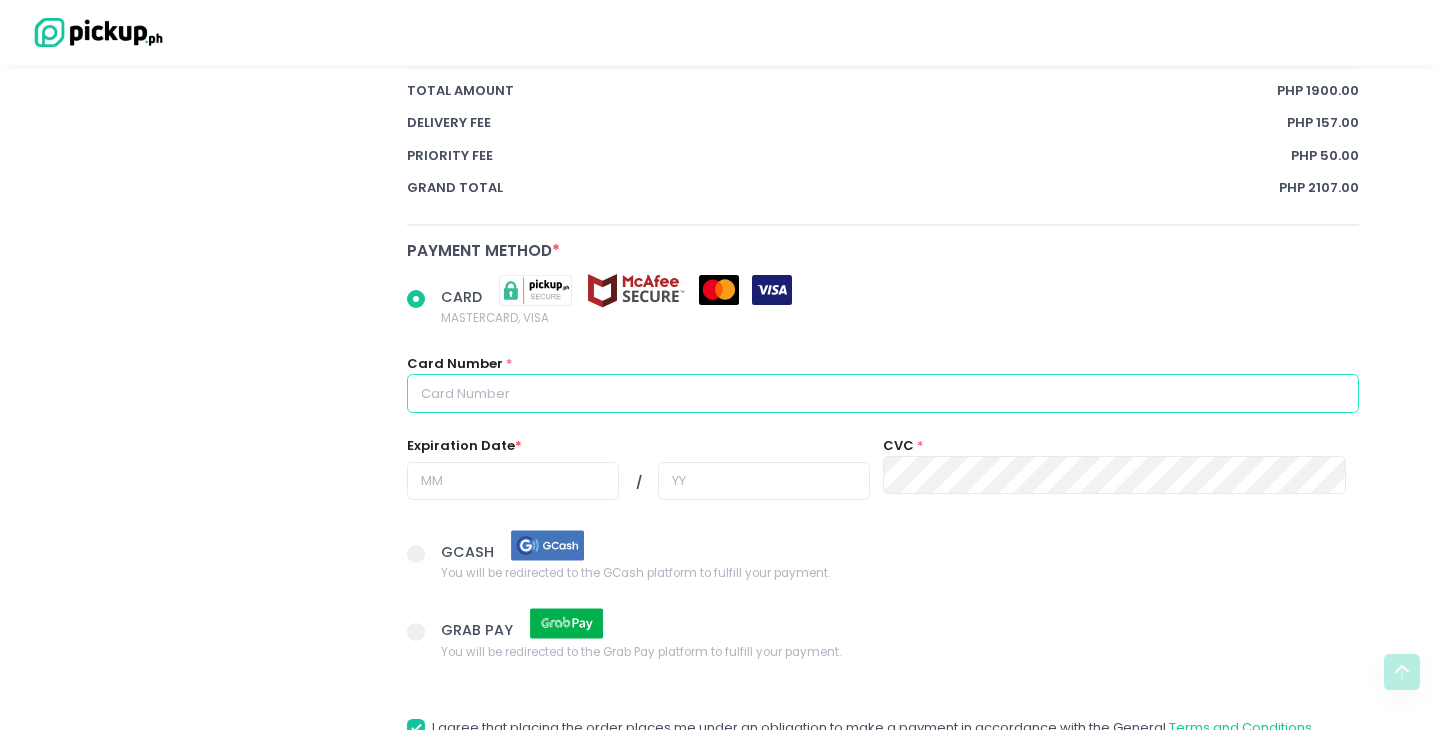 click at bounding box center [883, 393] 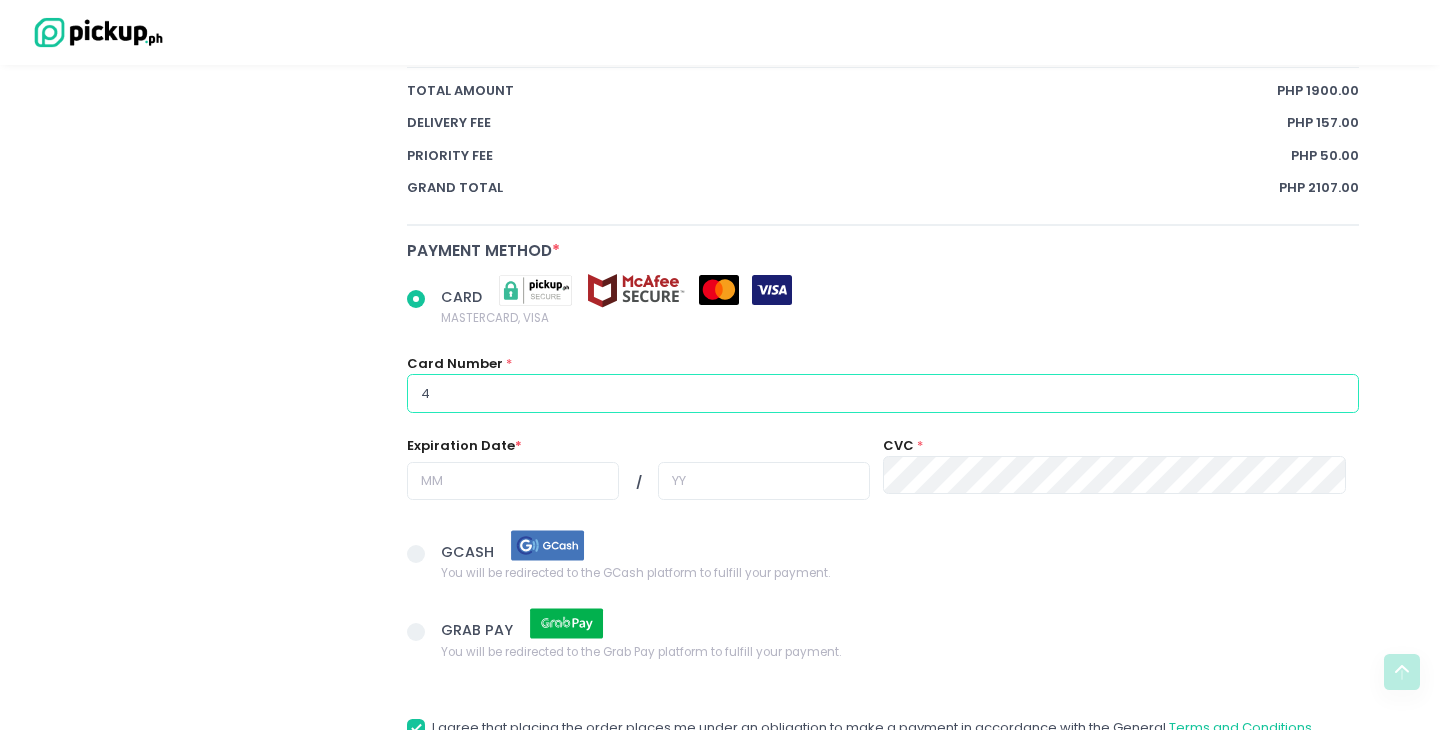 radio on "true" 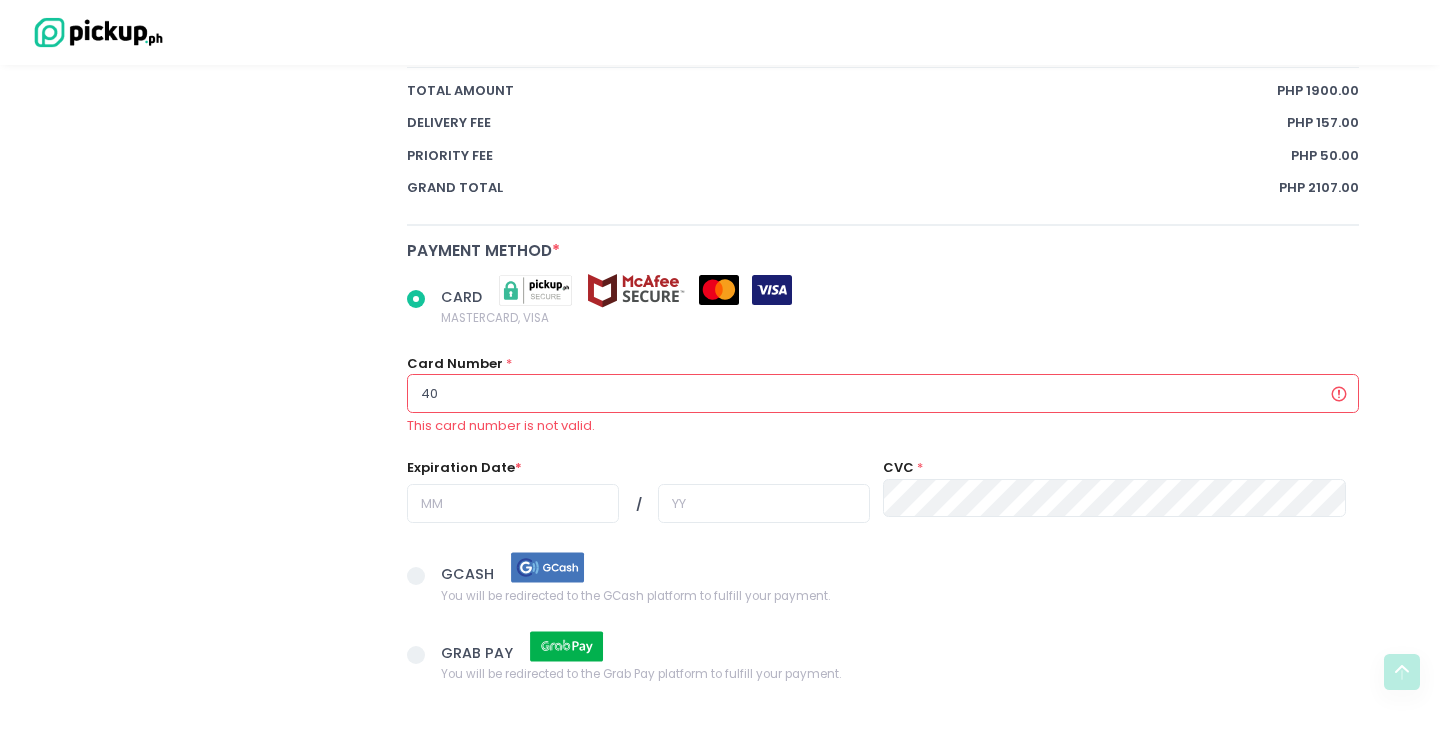 radio on "true" 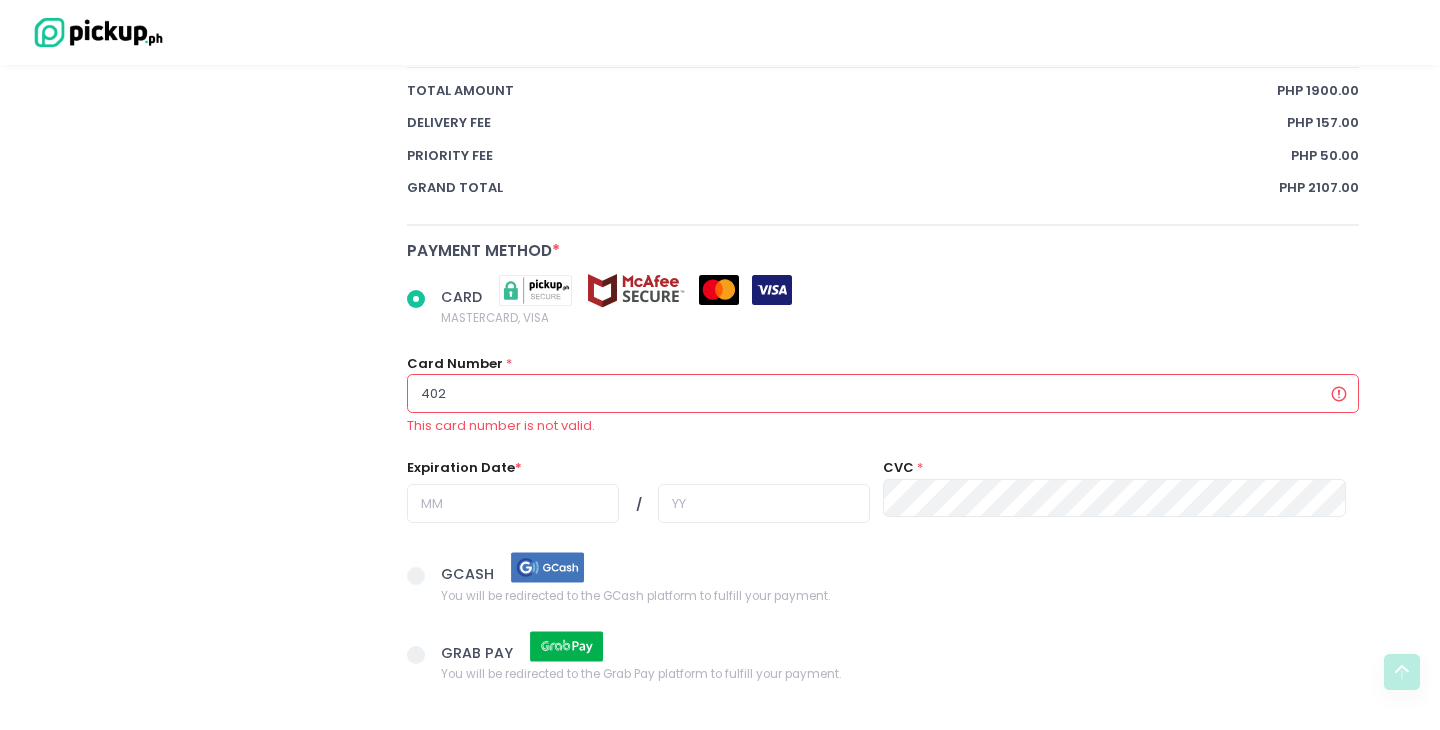 radio on "true" 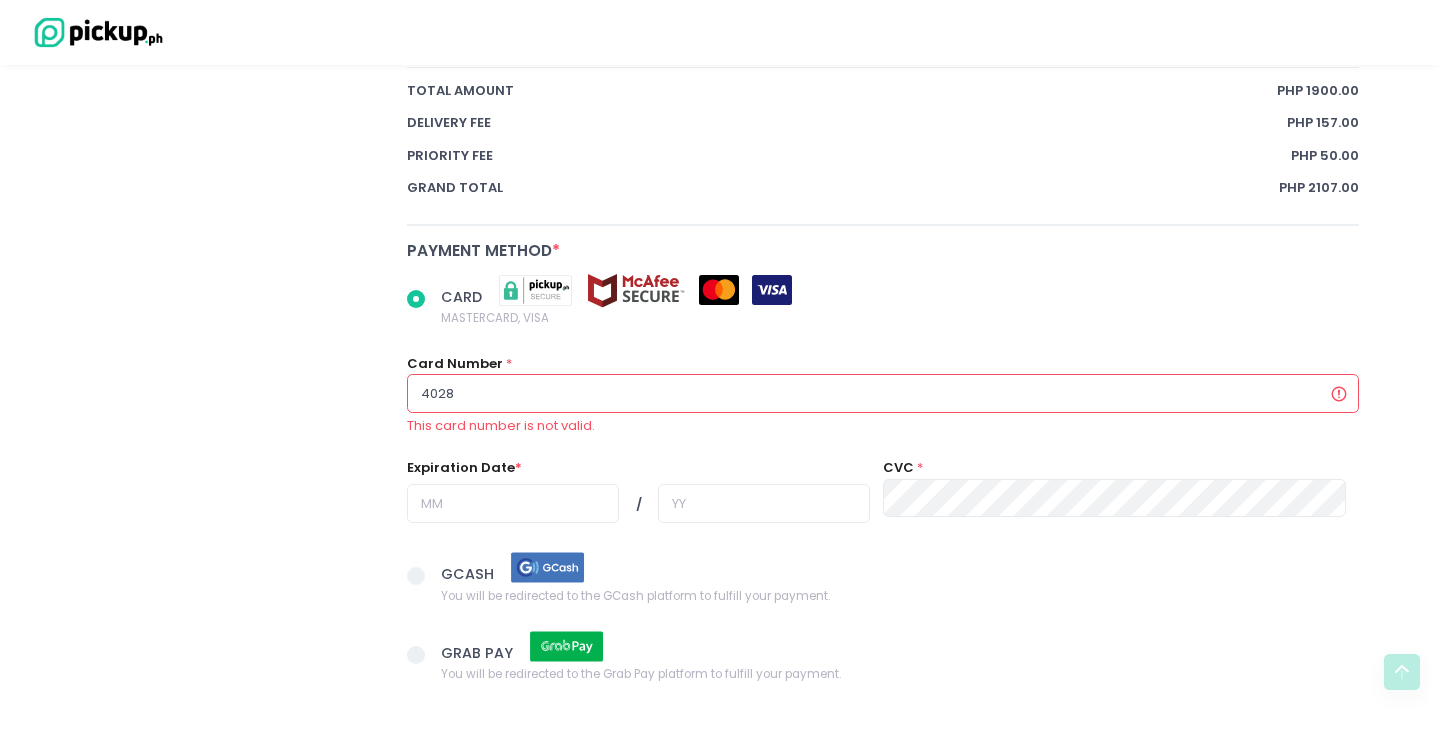 radio on "true" 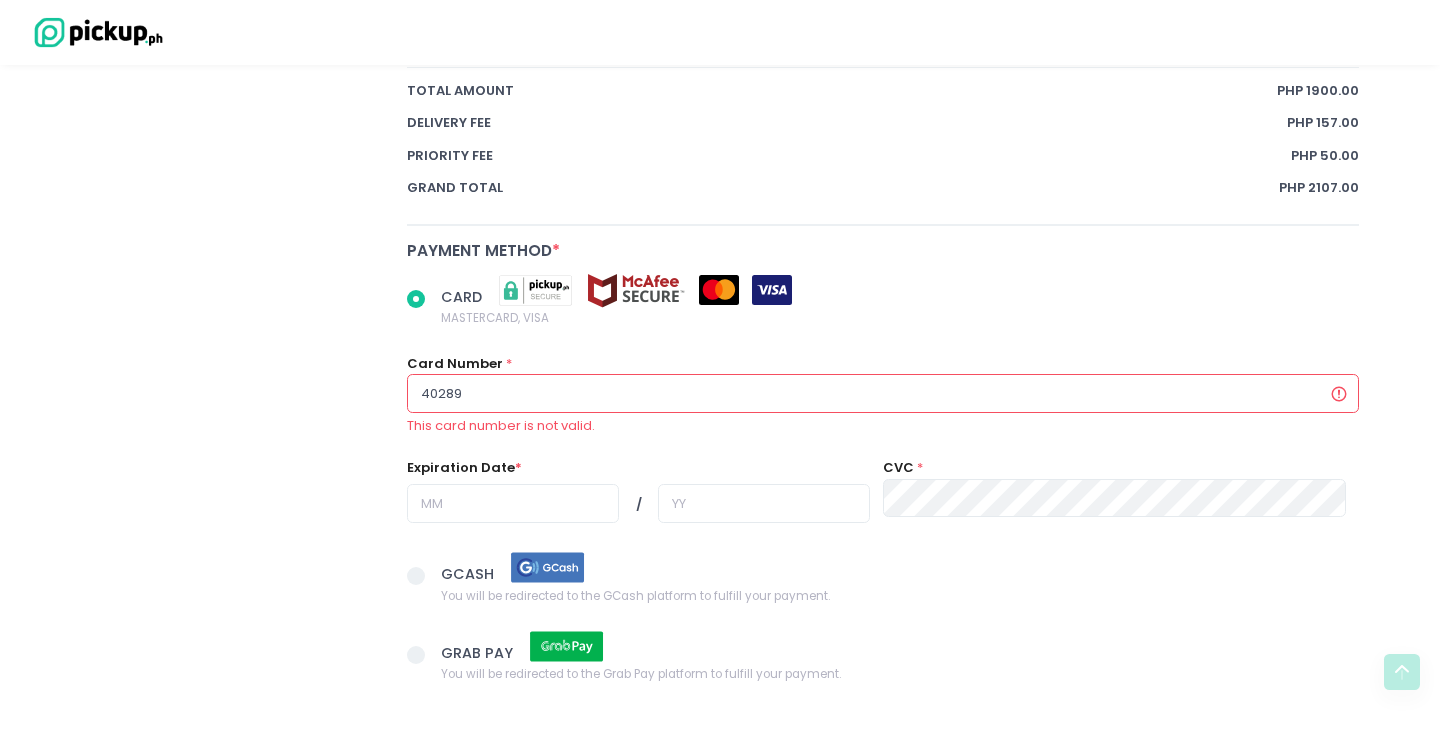 radio on "true" 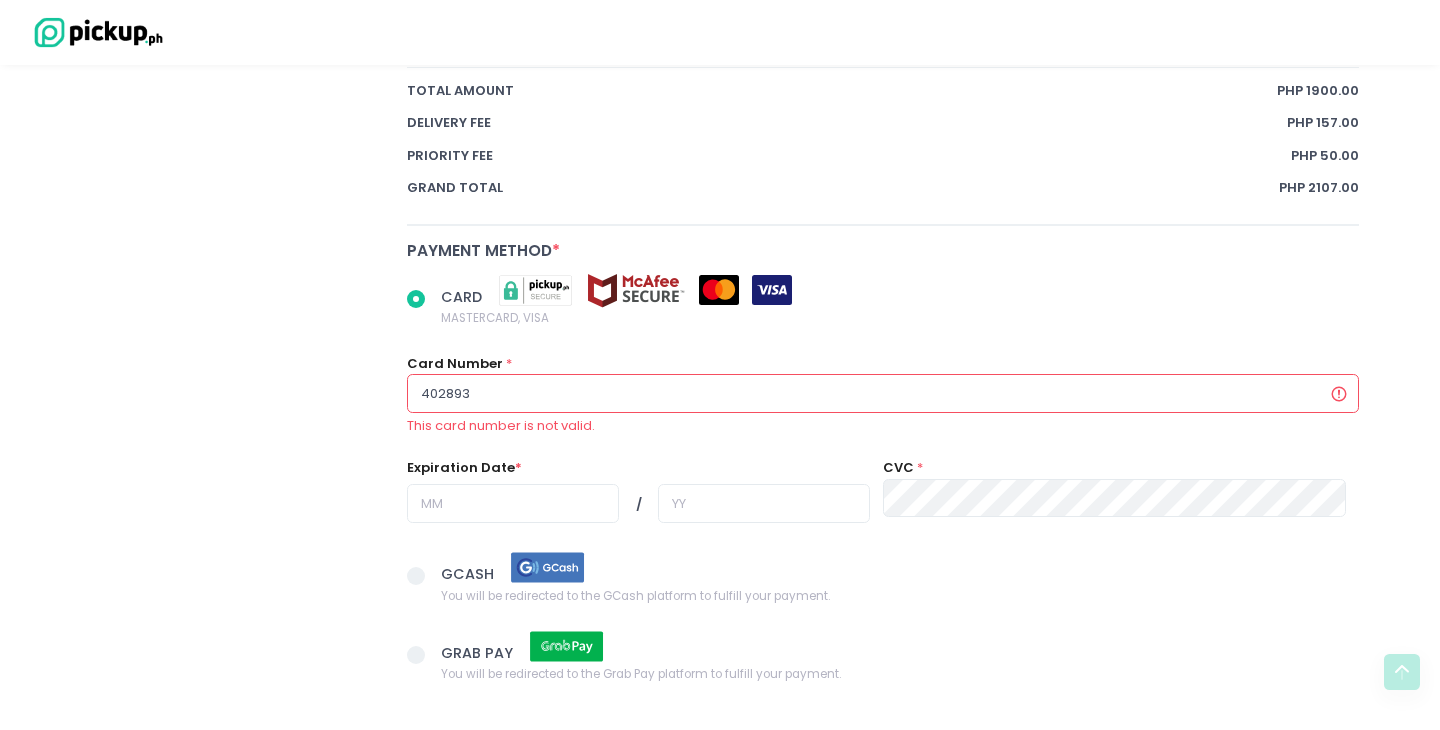 radio on "true" 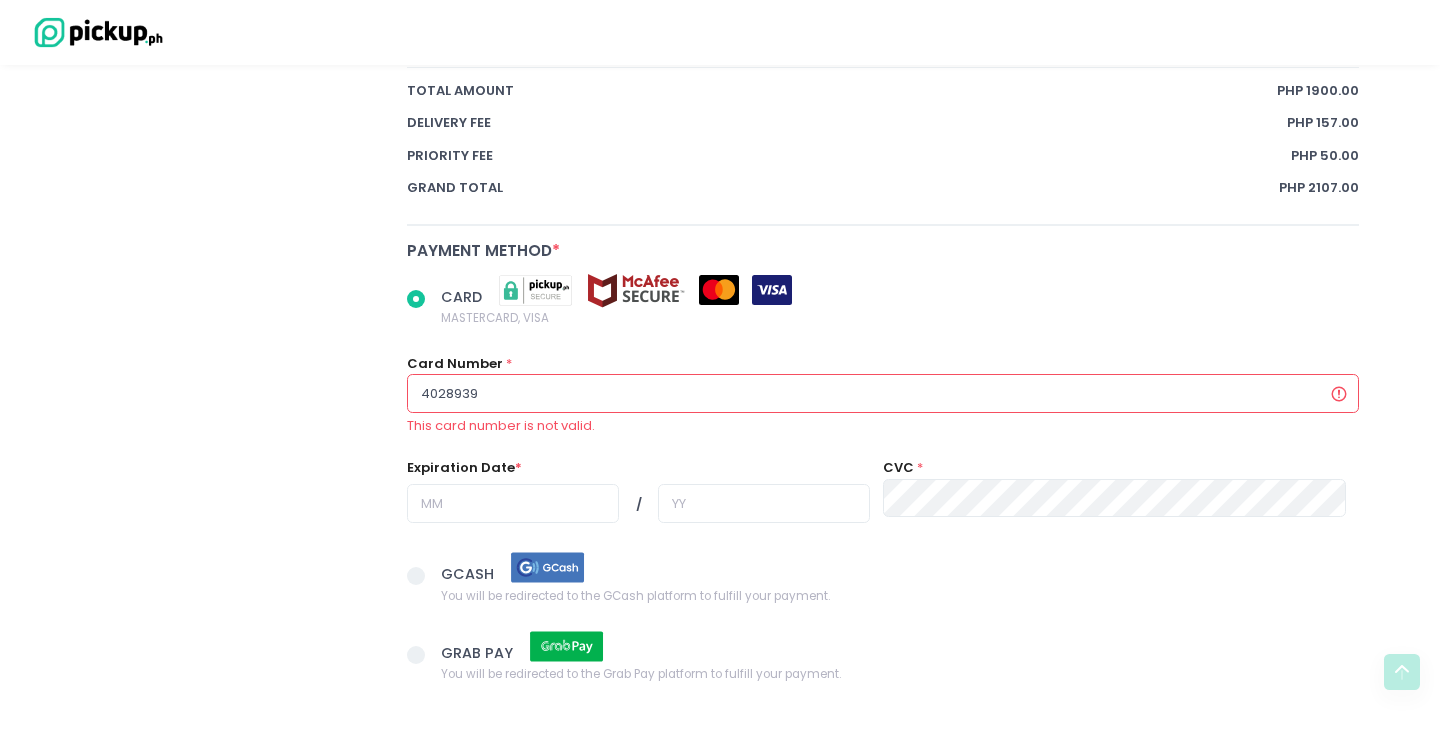 radio on "true" 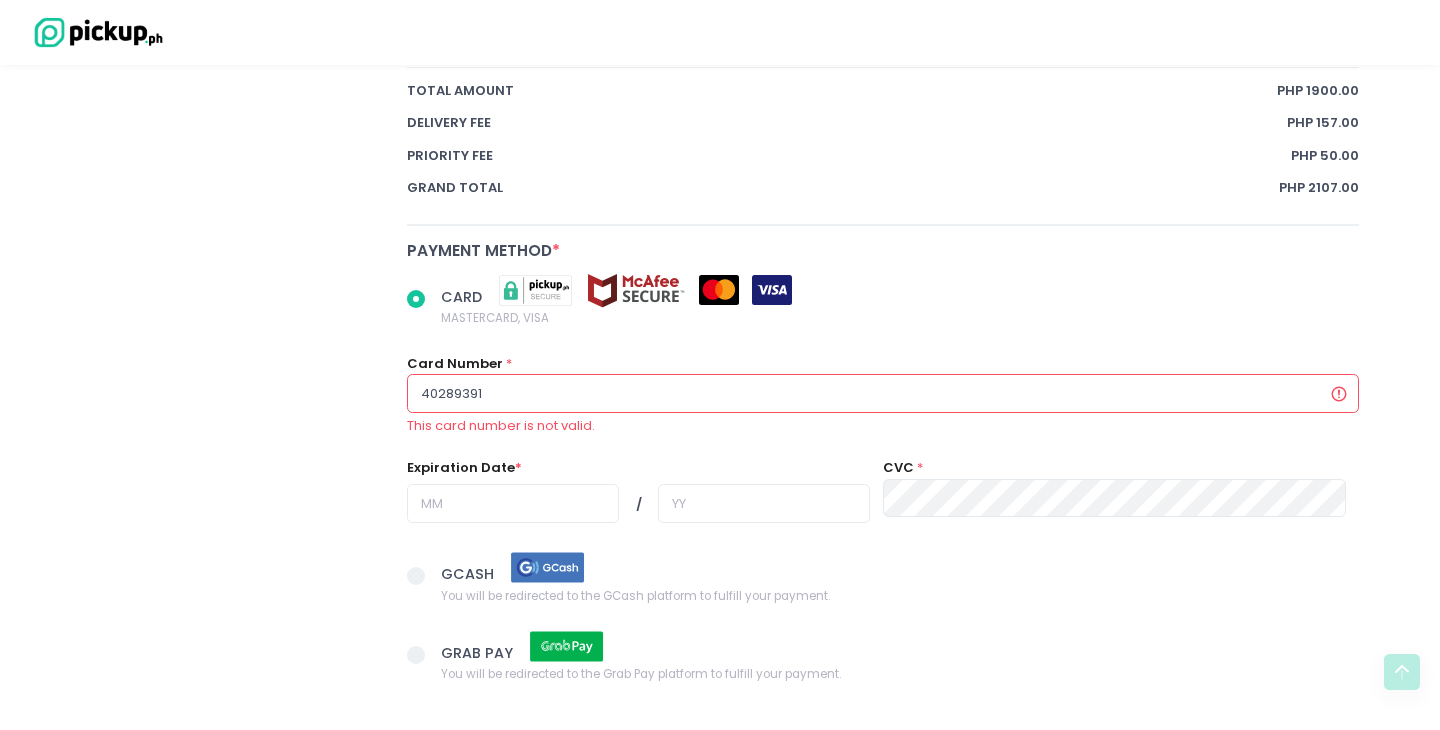 radio on "true" 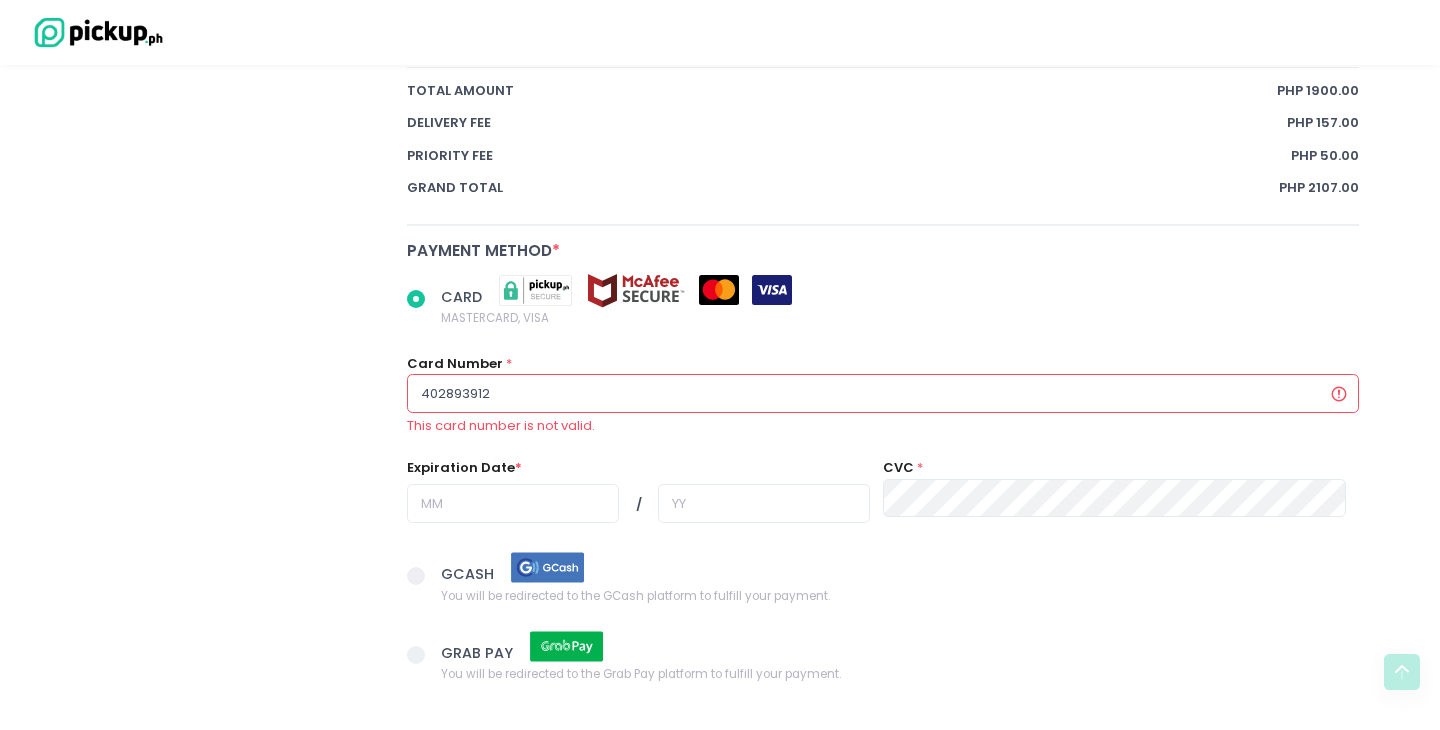radio on "true" 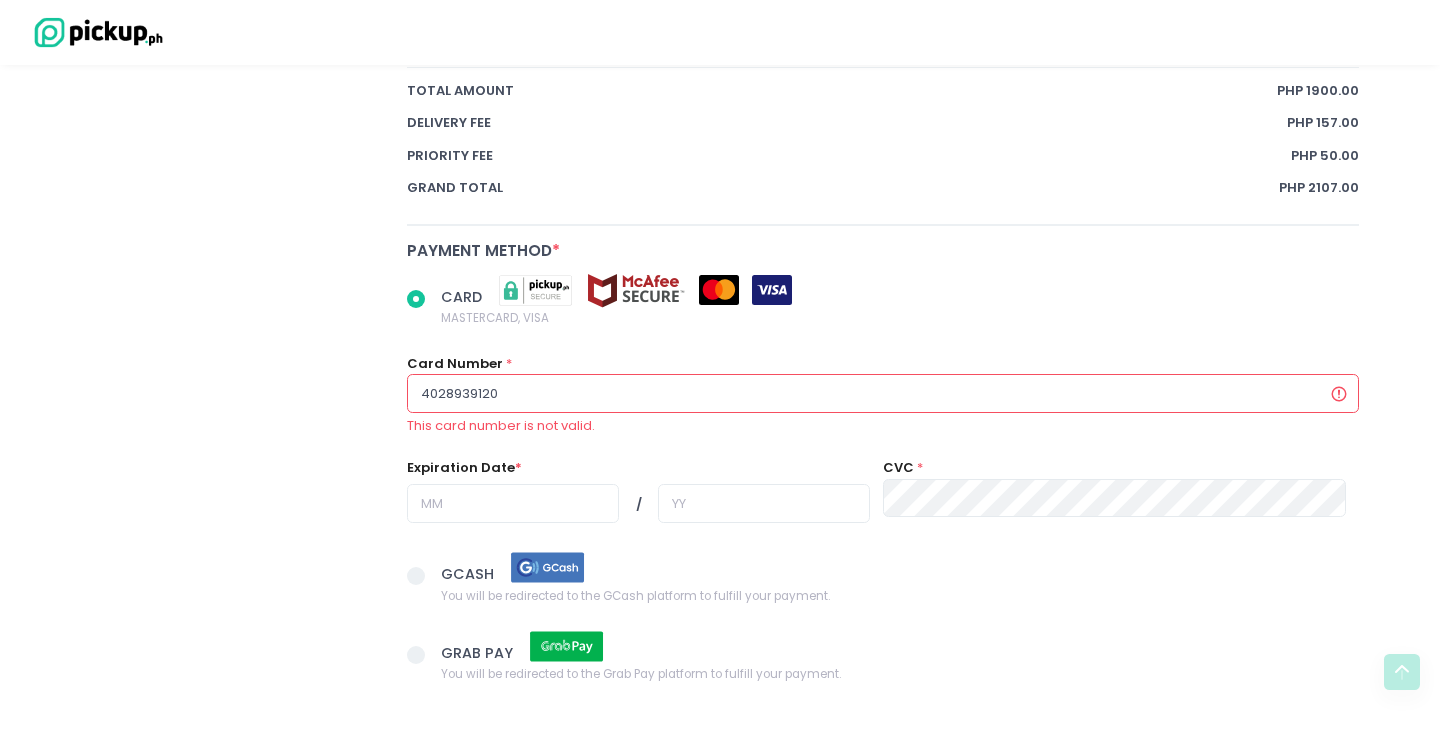 radio on "true" 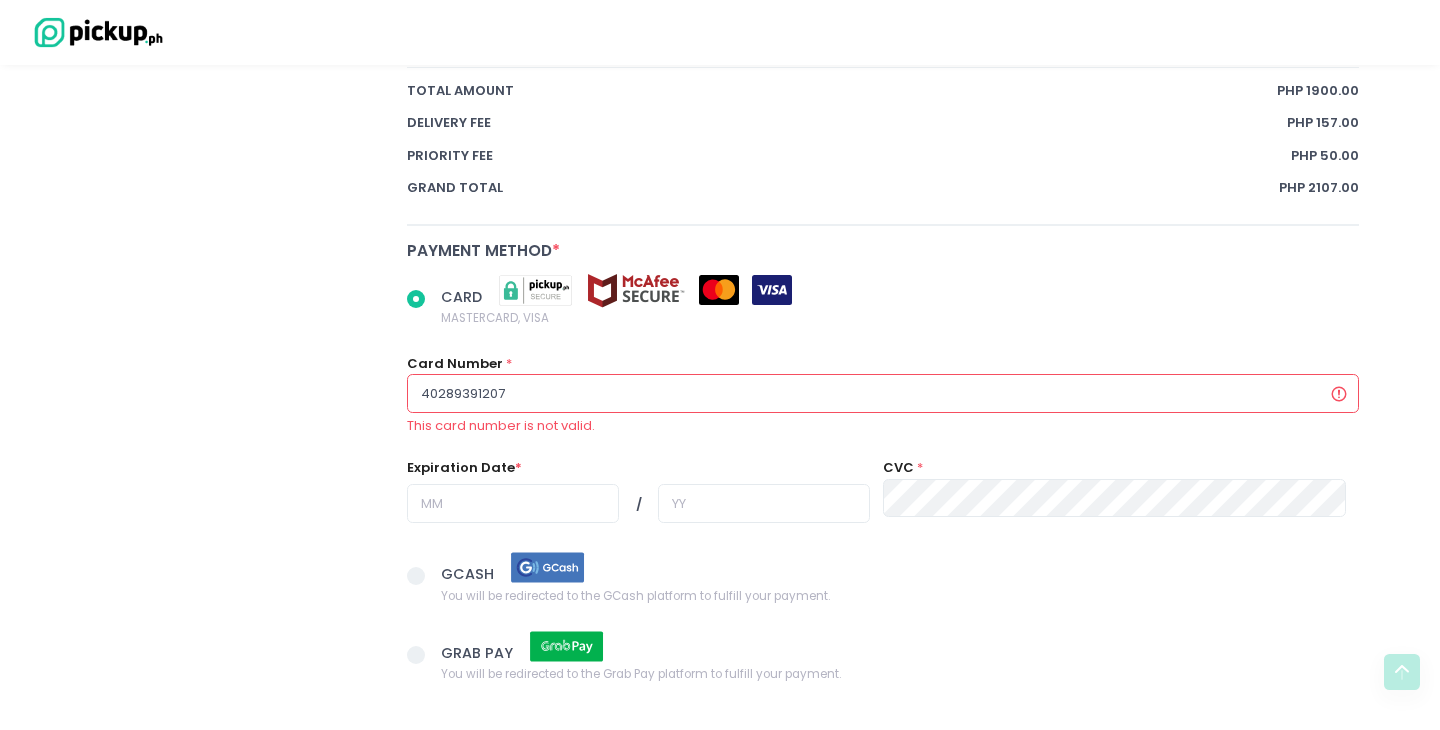 radio on "true" 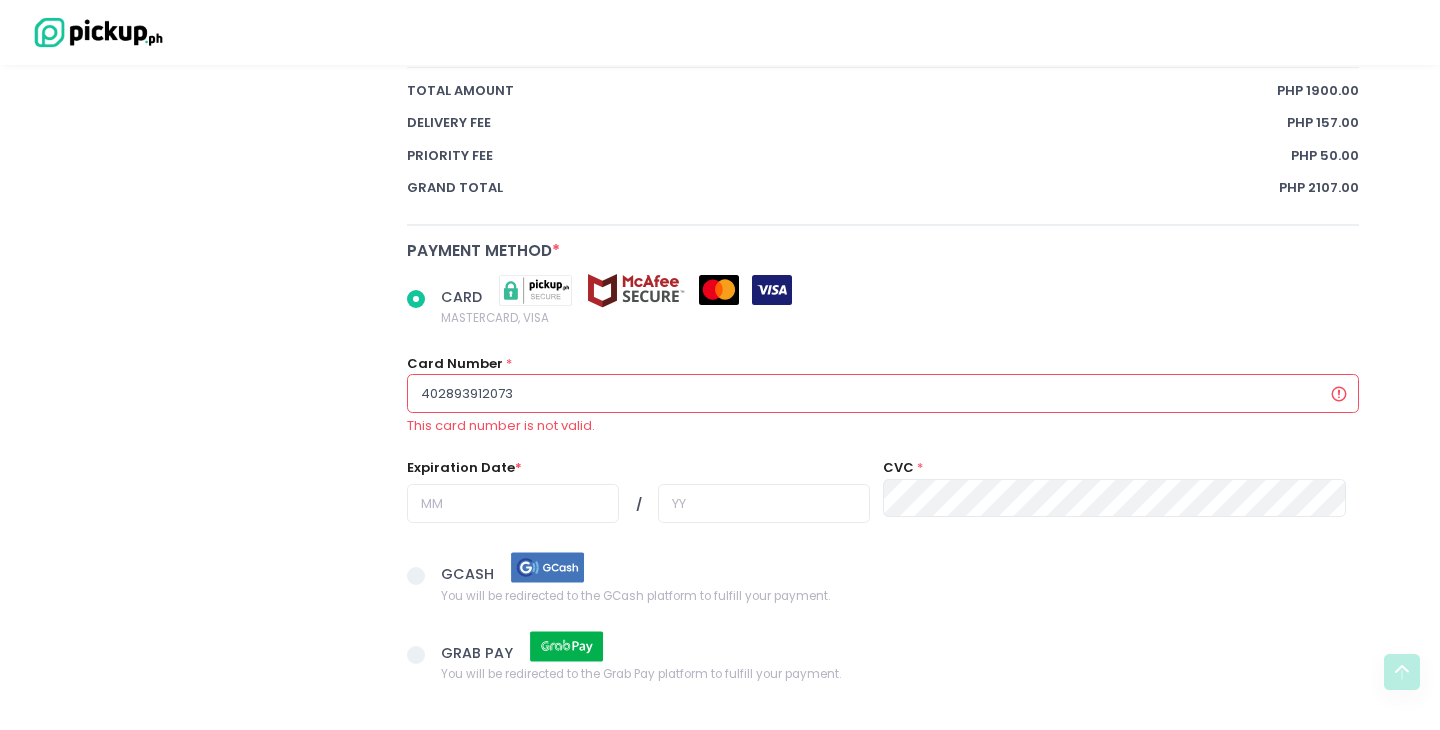 radio on "true" 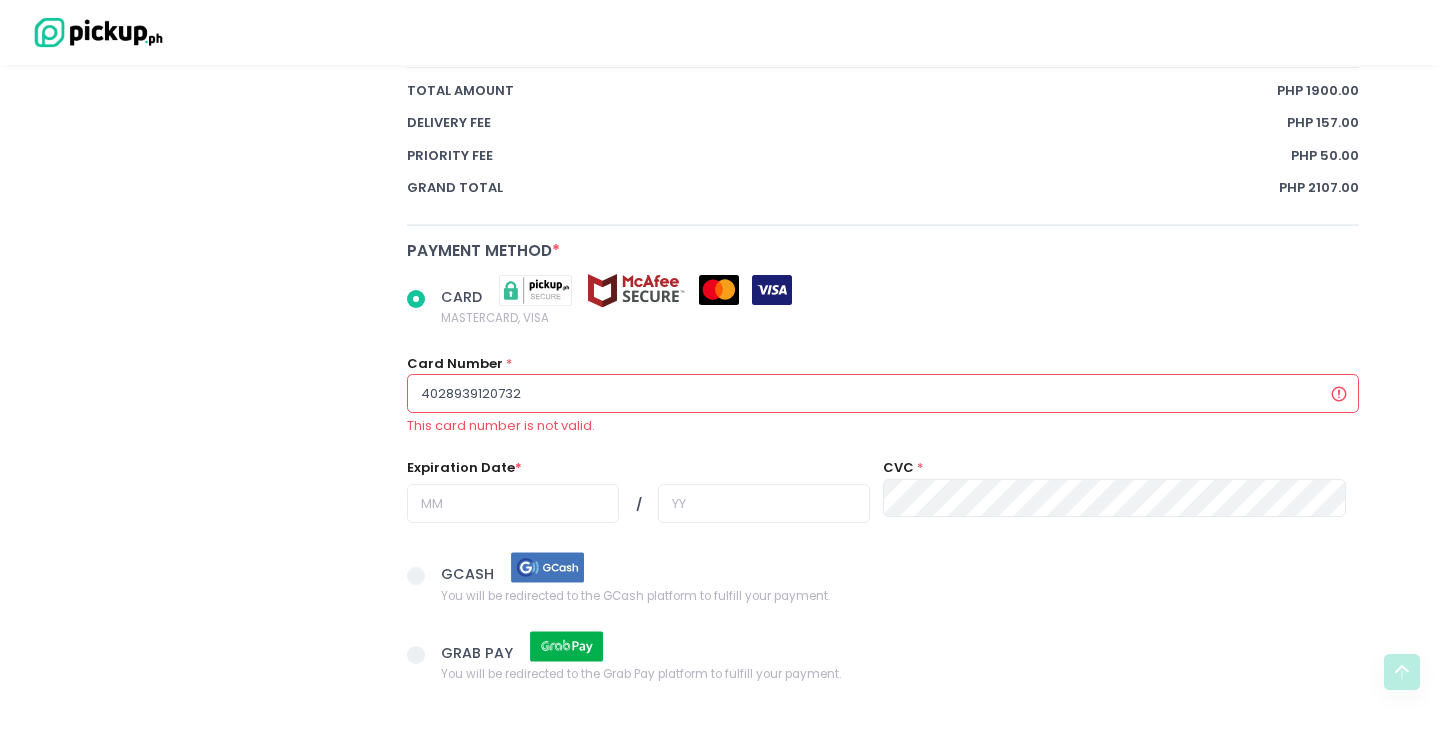 radio on "true" 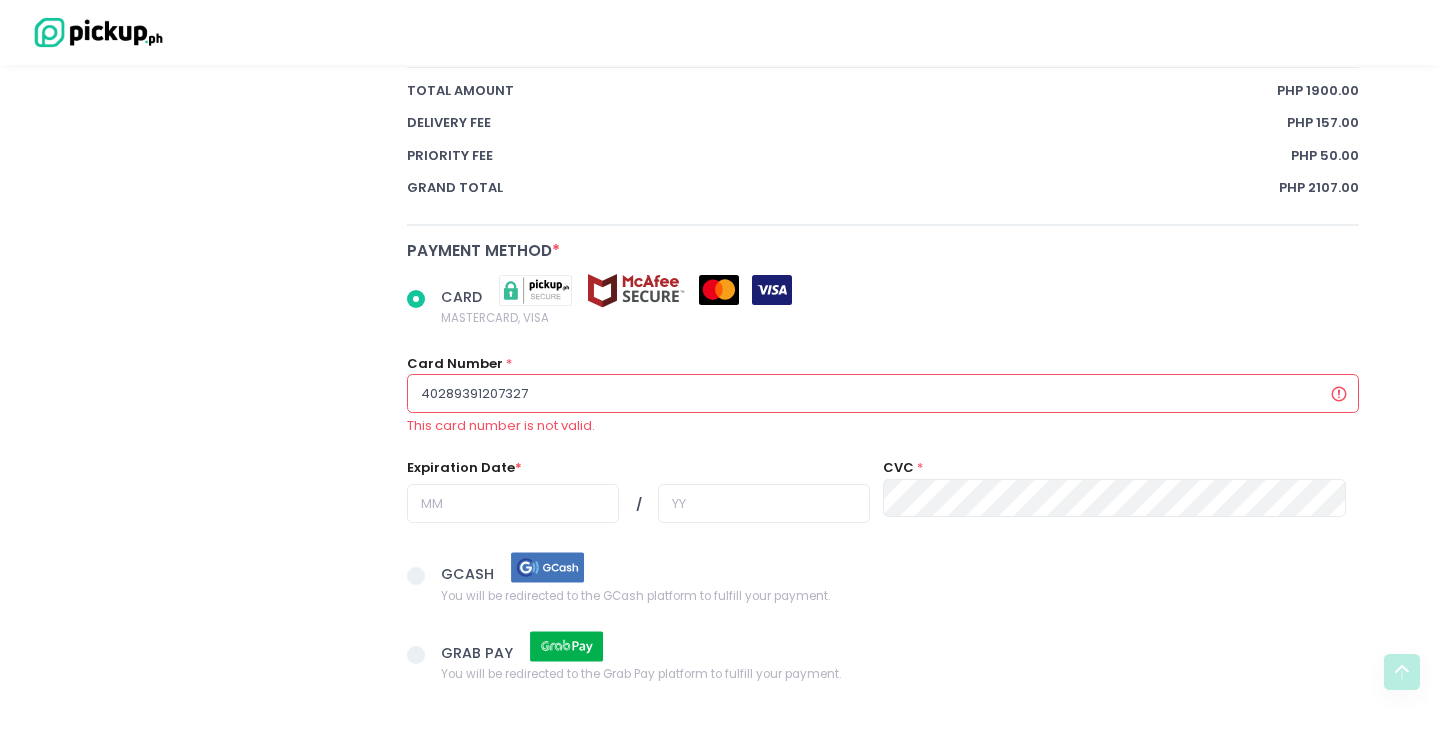 radio on "true" 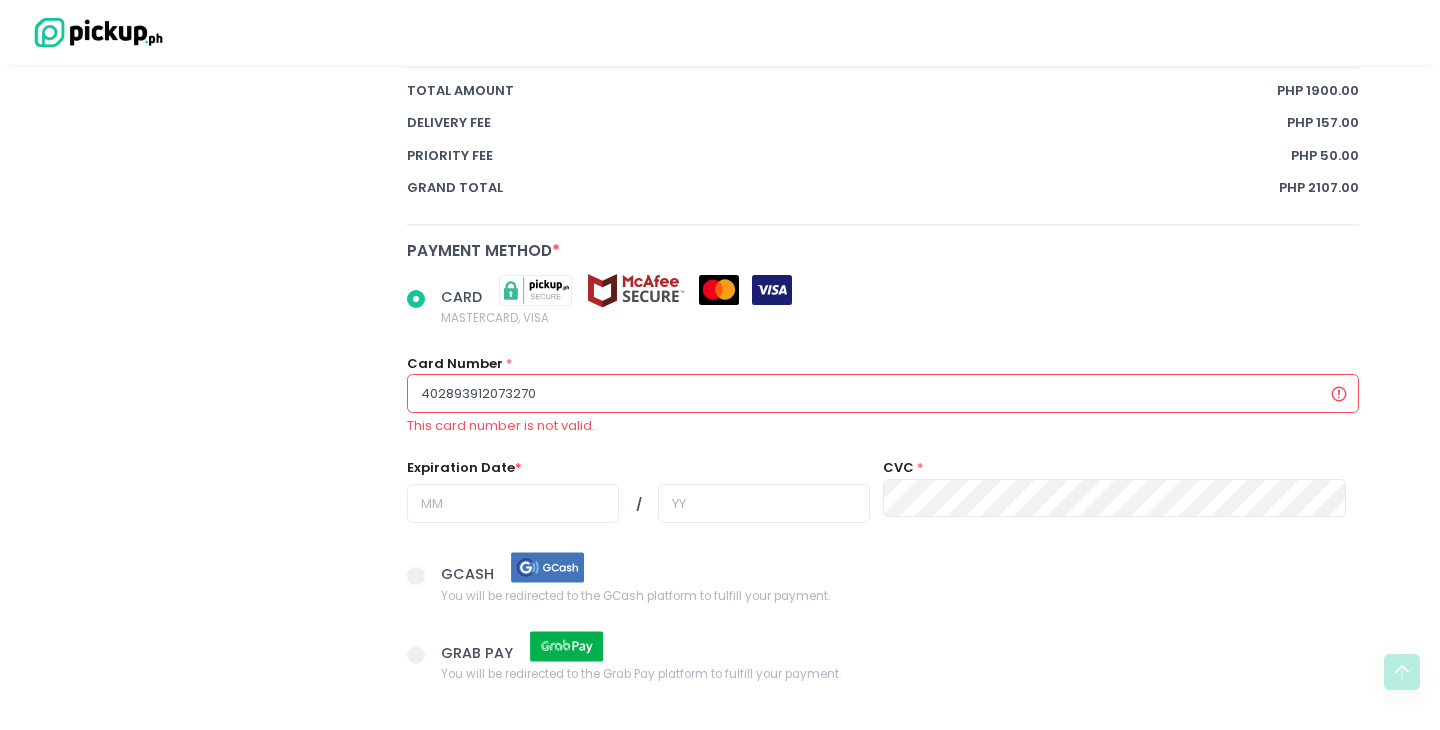 radio on "true" 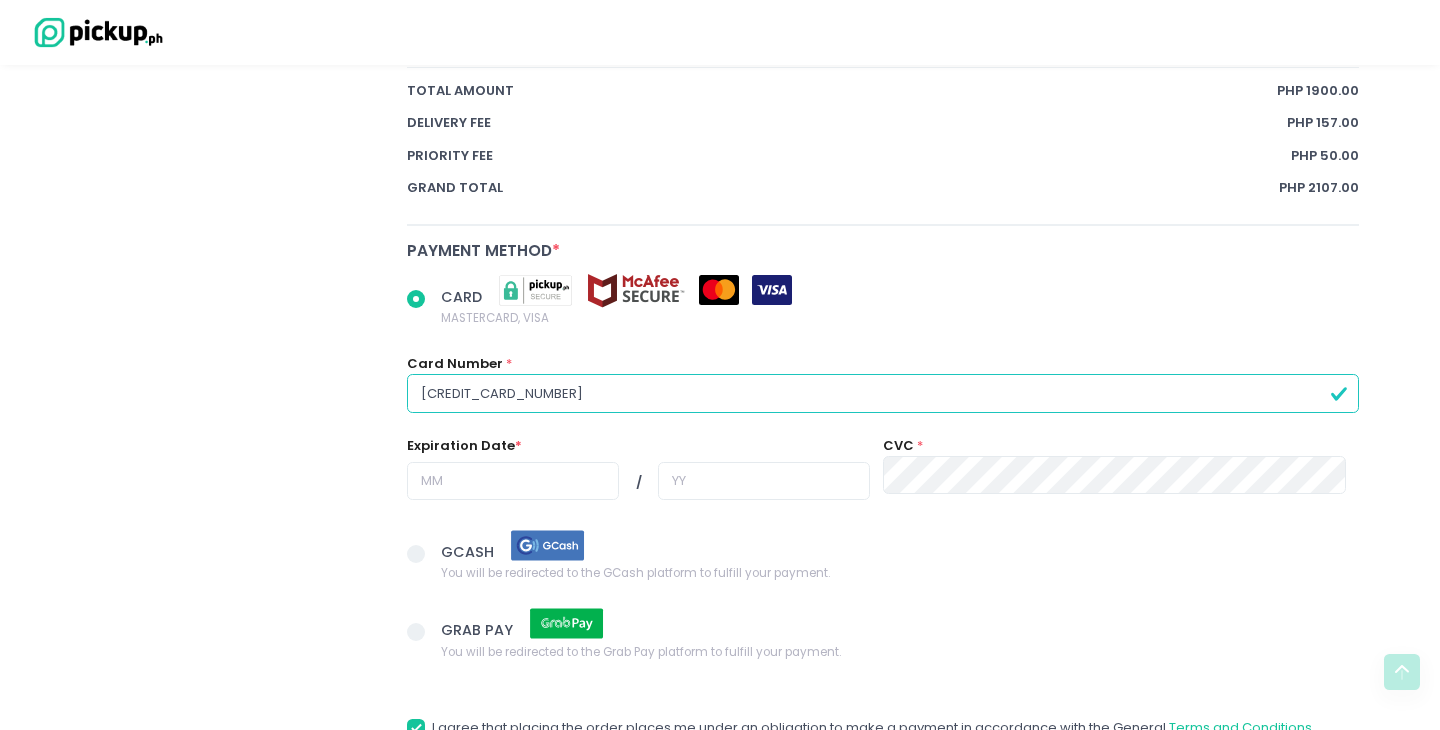 type on "[CREDIT_CARD_NUMBER]" 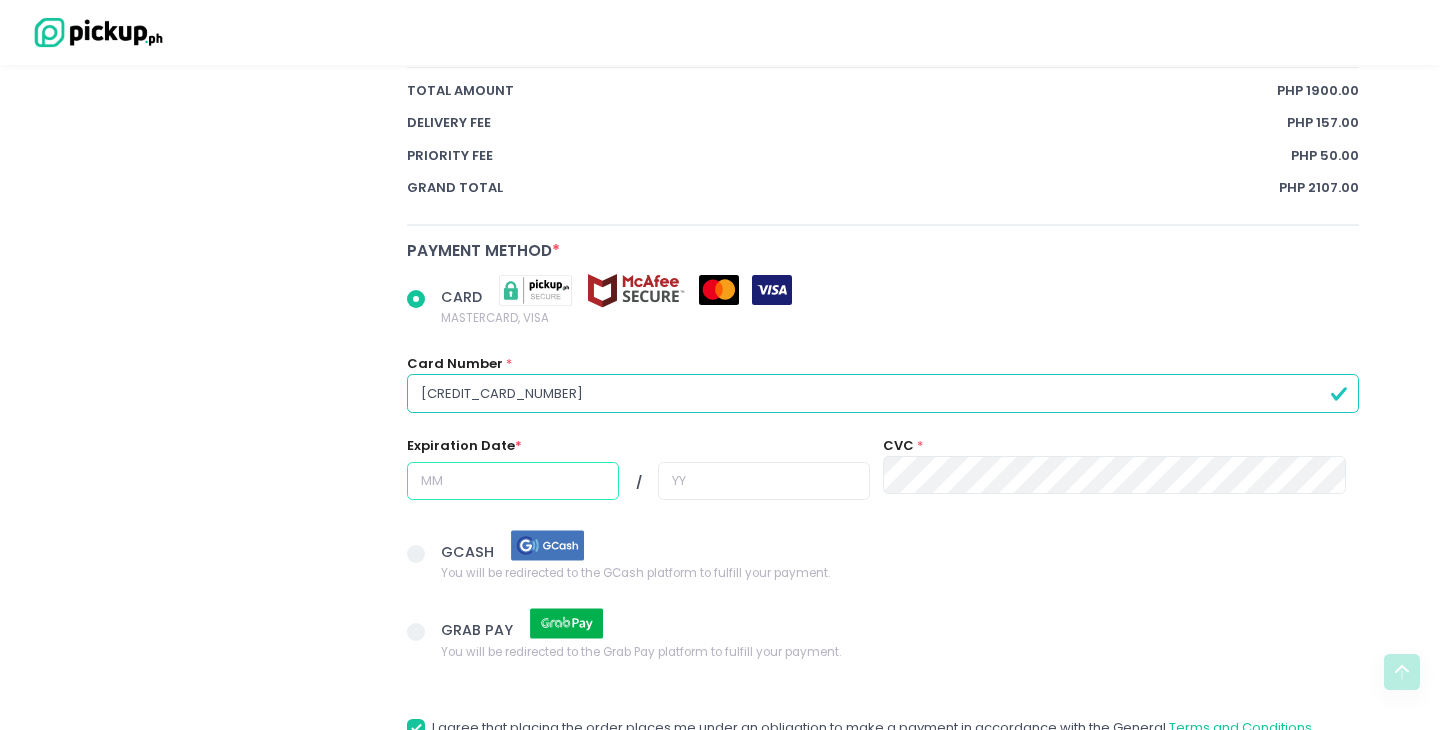 click at bounding box center [513, 481] 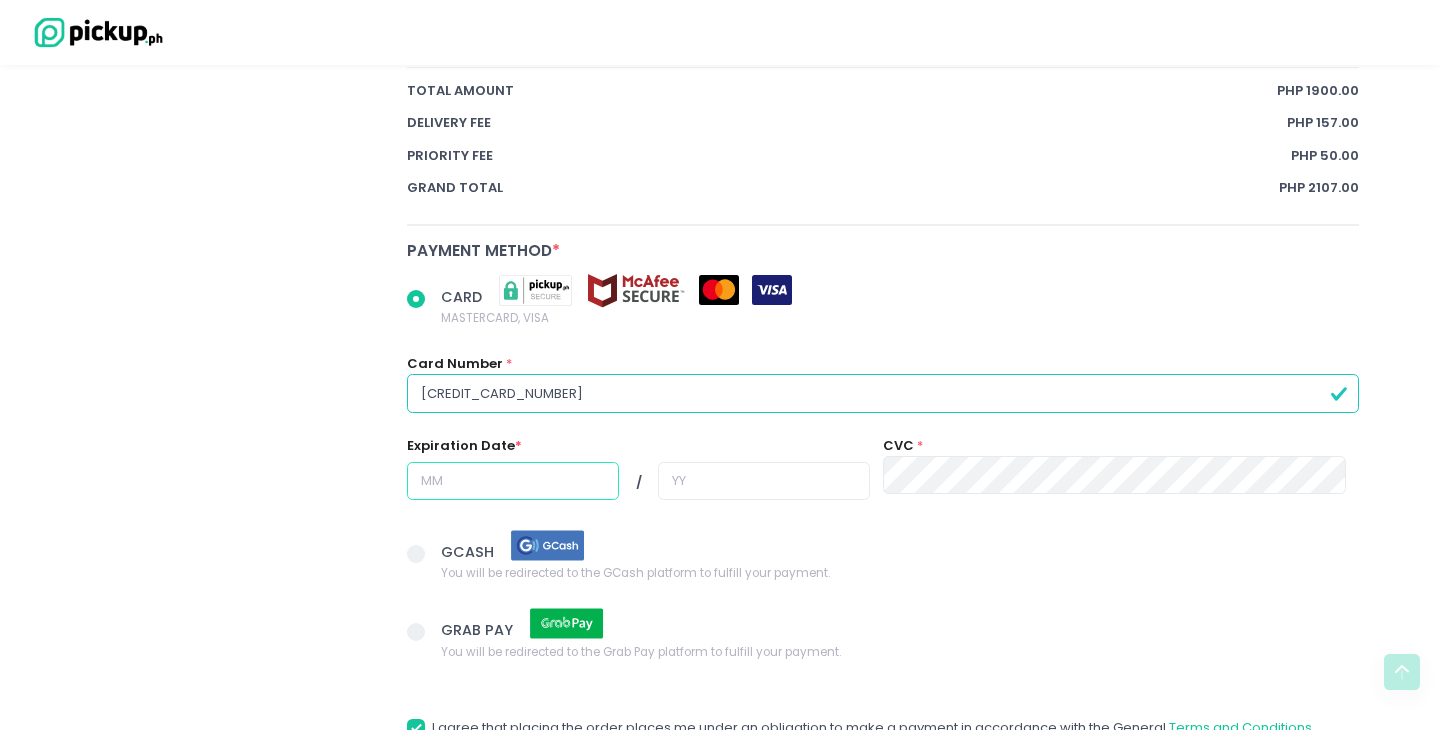 radio on "true" 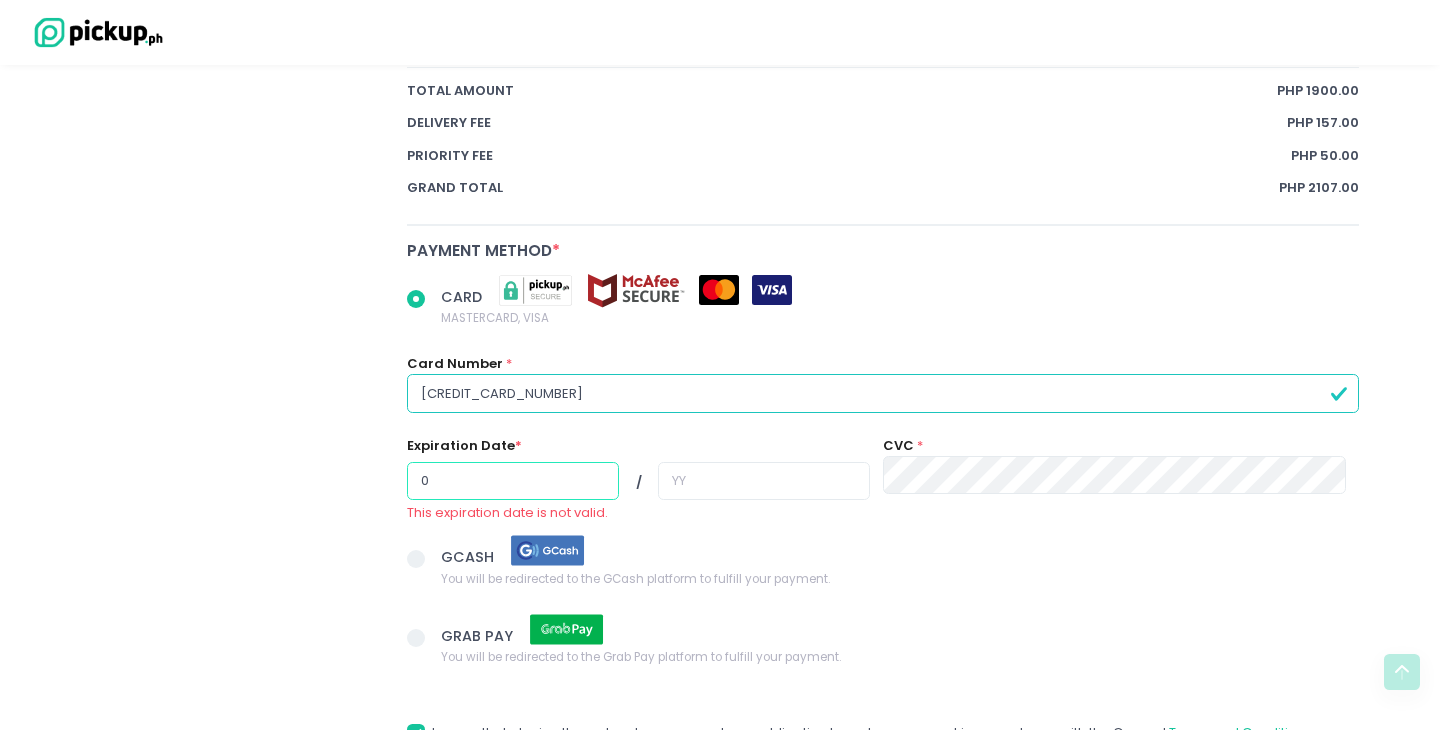 radio on "true" 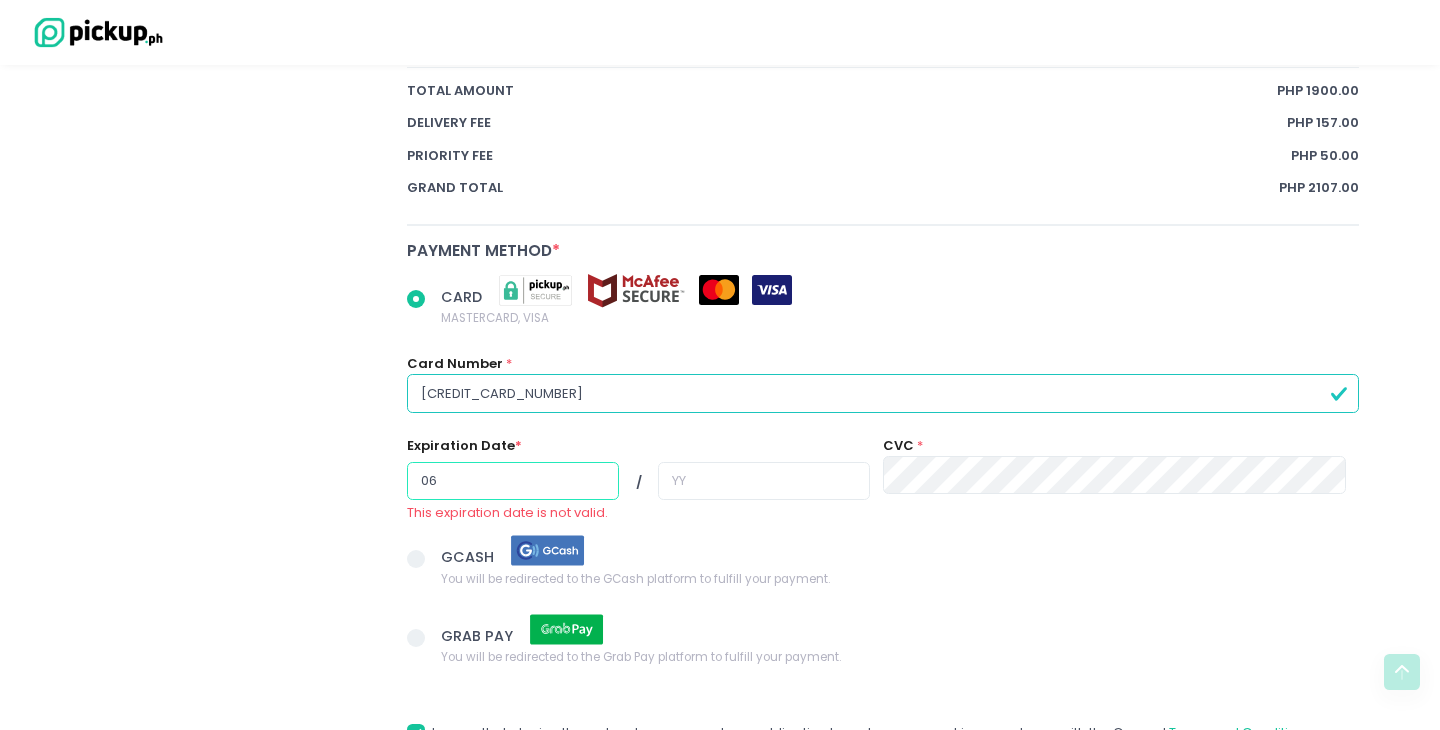 type on "06" 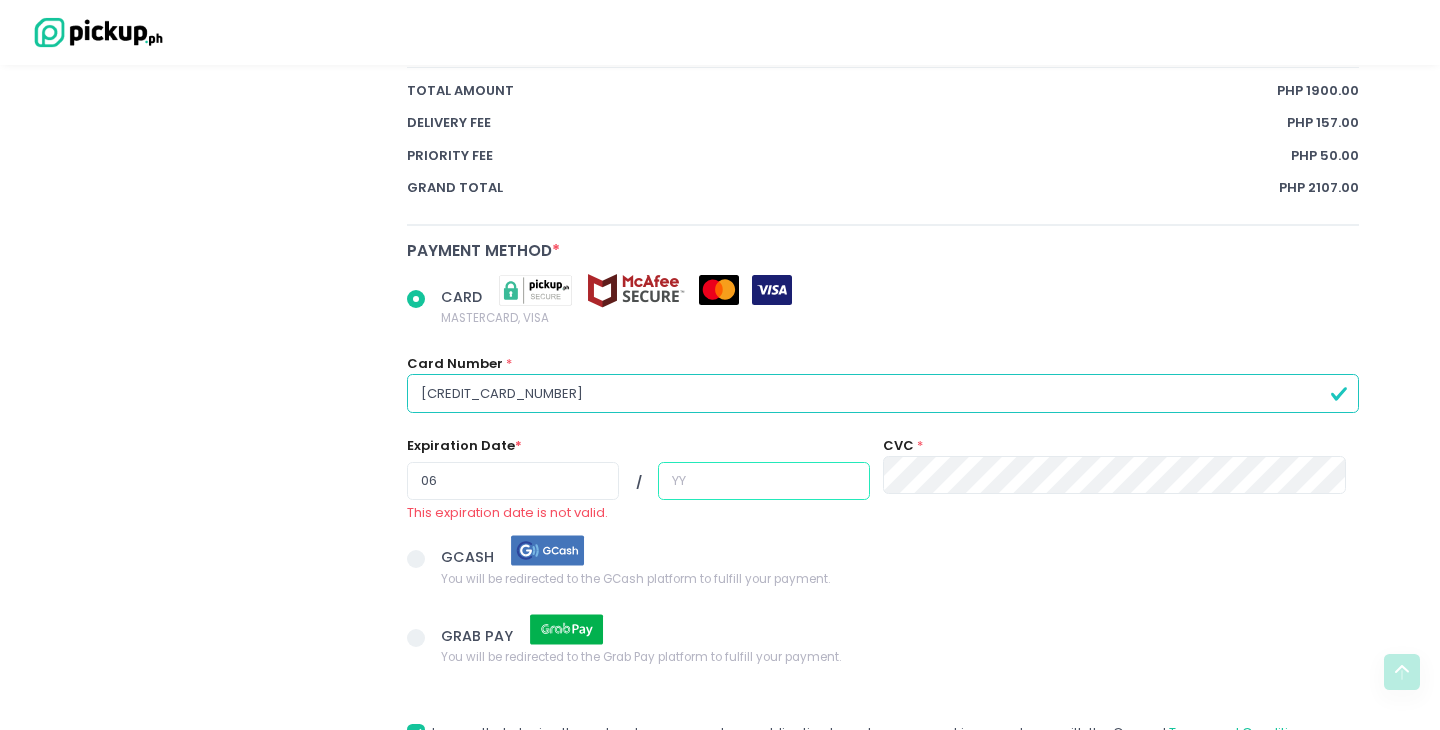 click at bounding box center [764, 481] 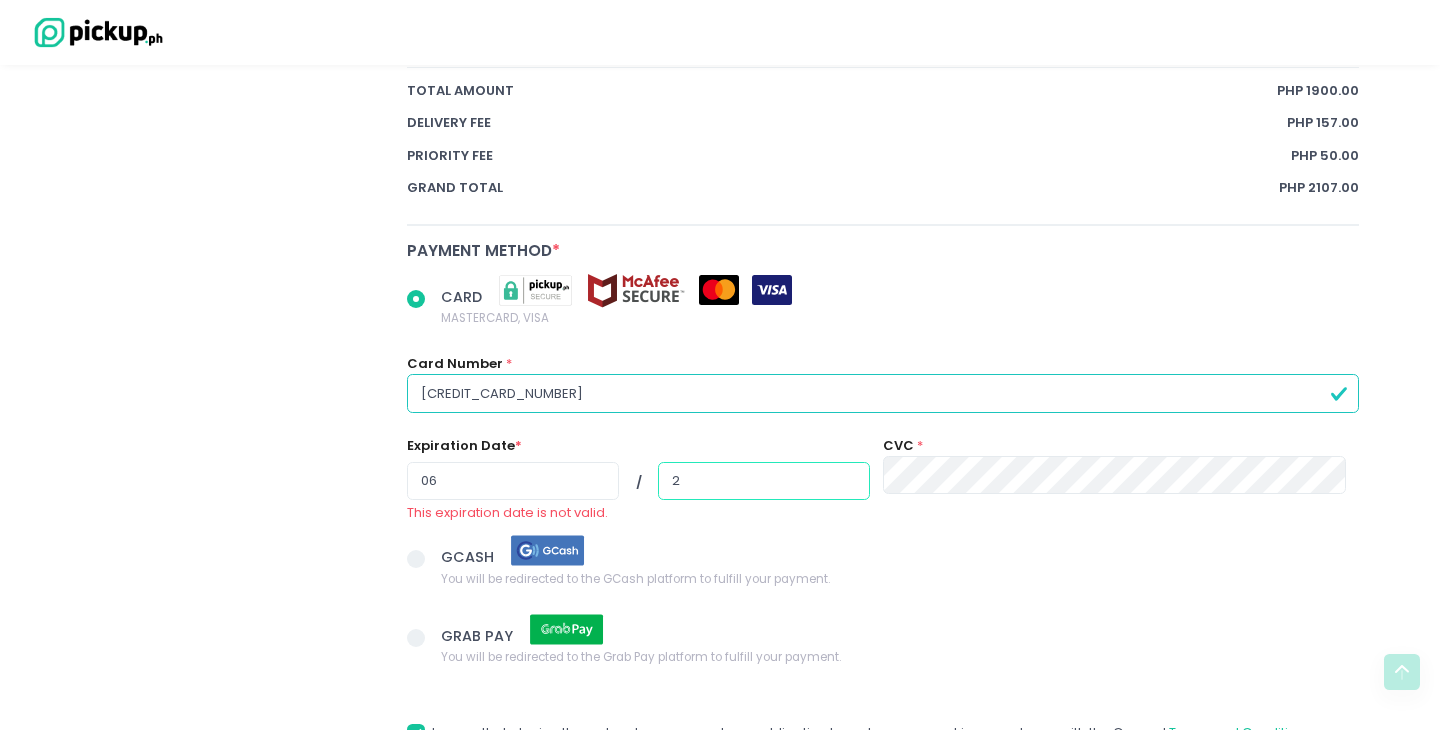 radio on "true" 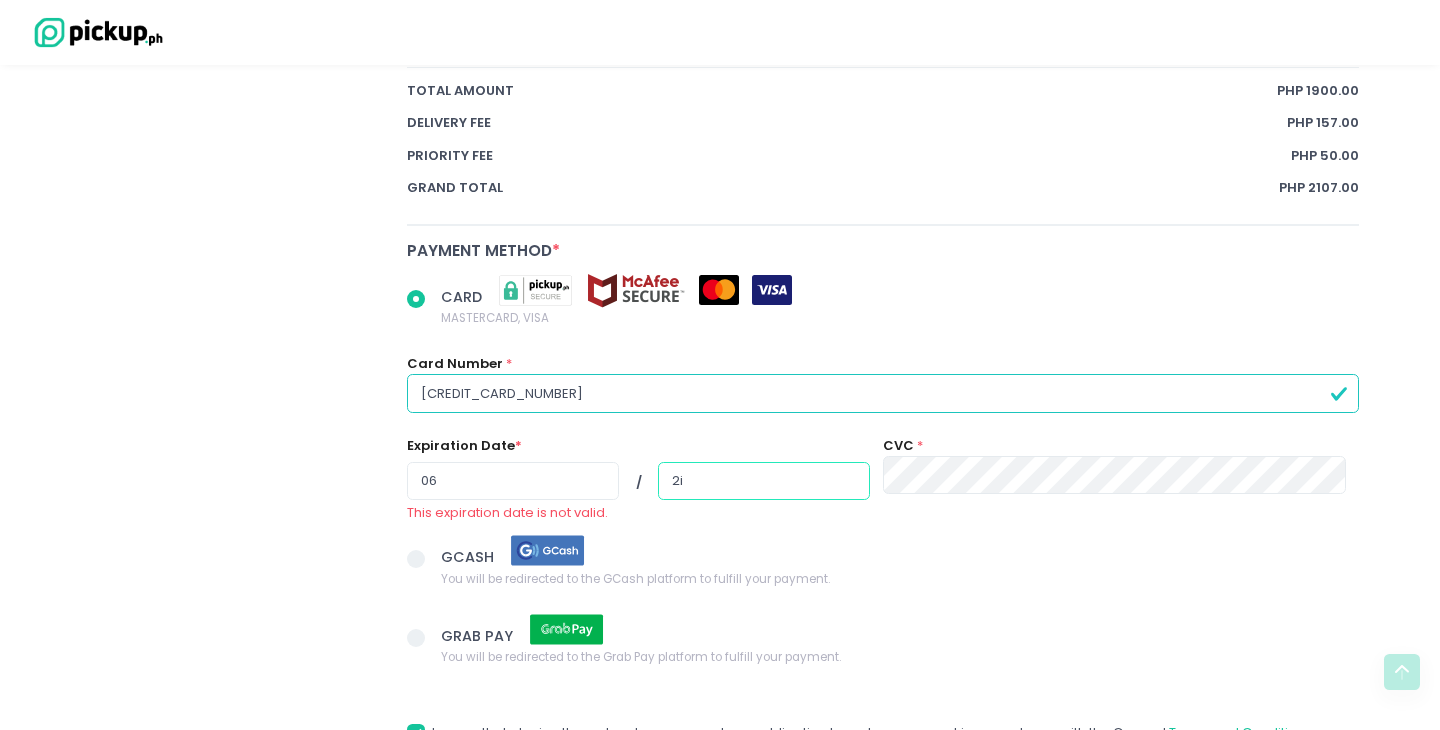 radio on "true" 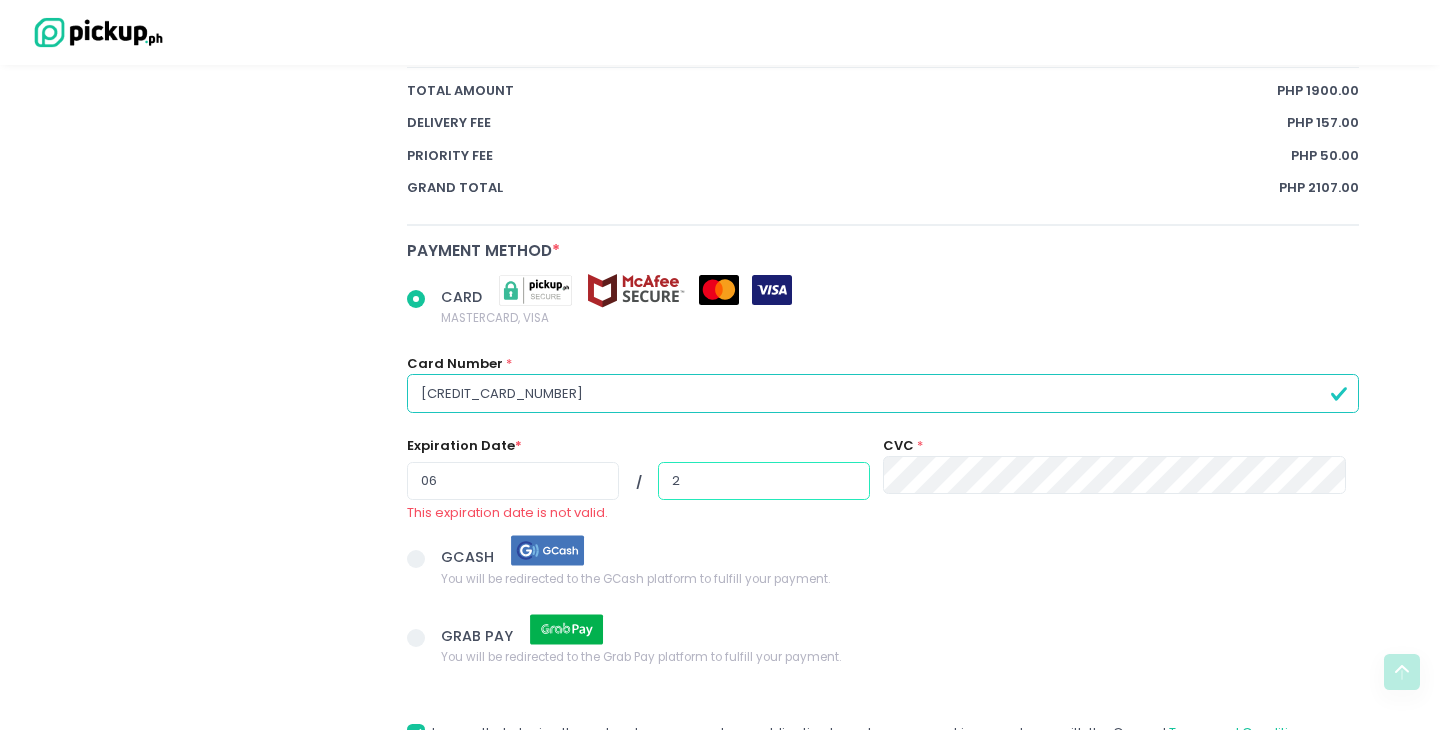 radio on "true" 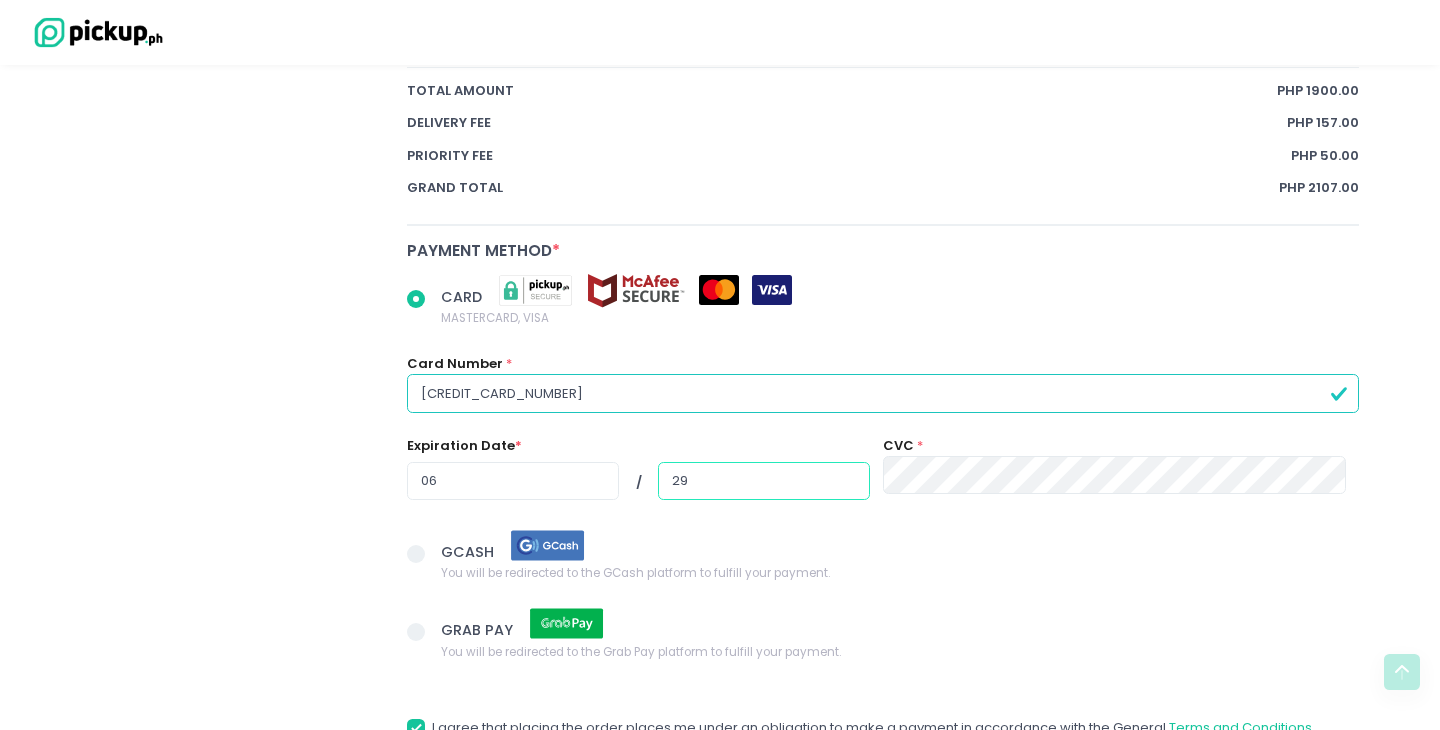 type on "29" 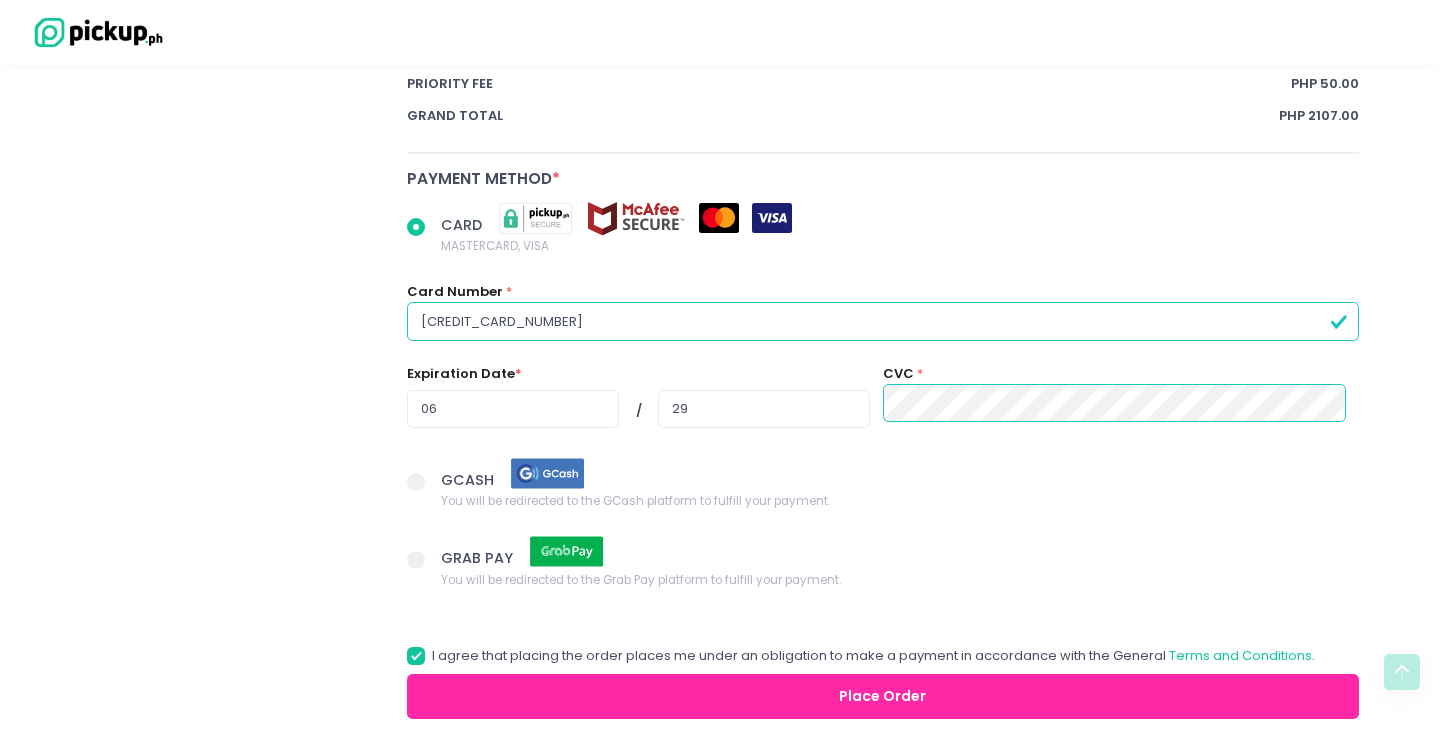 scroll, scrollTop: 1652, scrollLeft: 0, axis: vertical 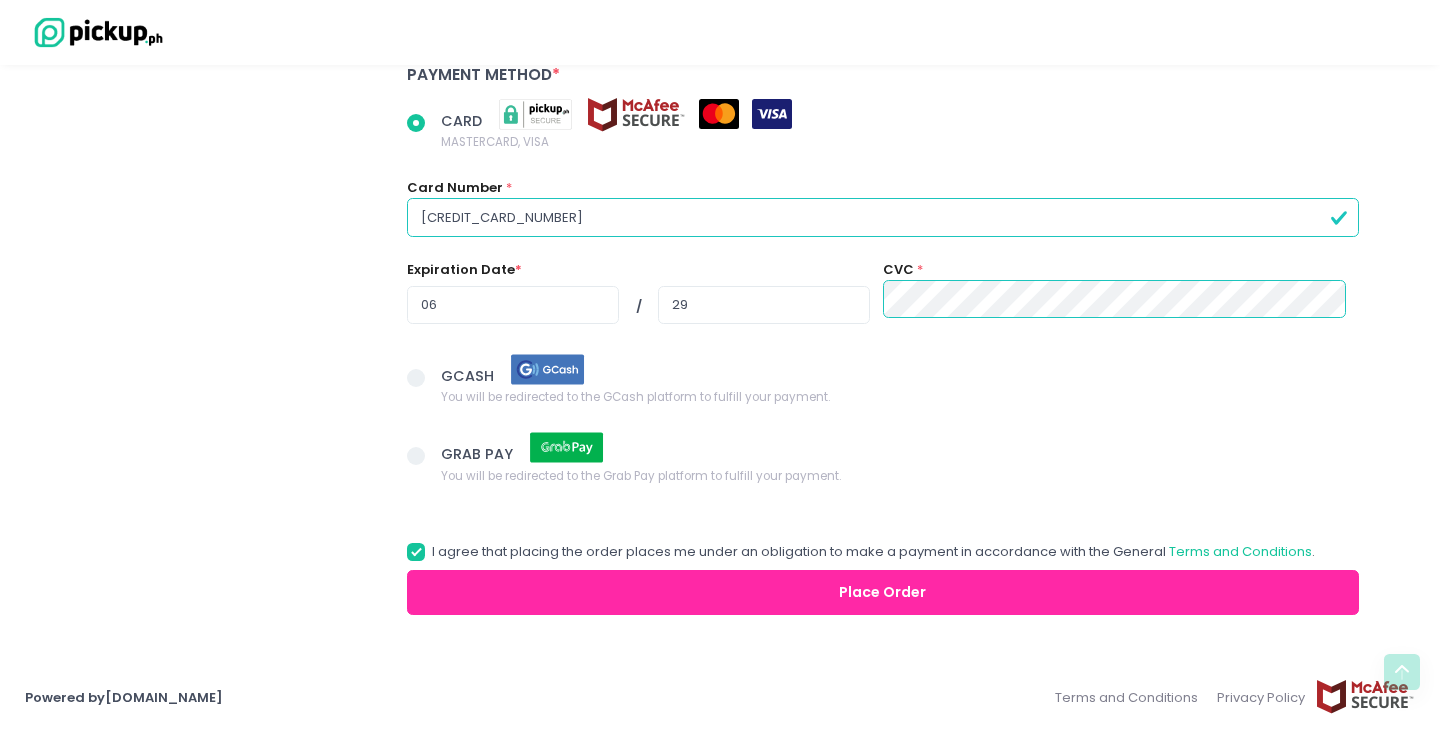 click on "Place Order" at bounding box center (883, 592) 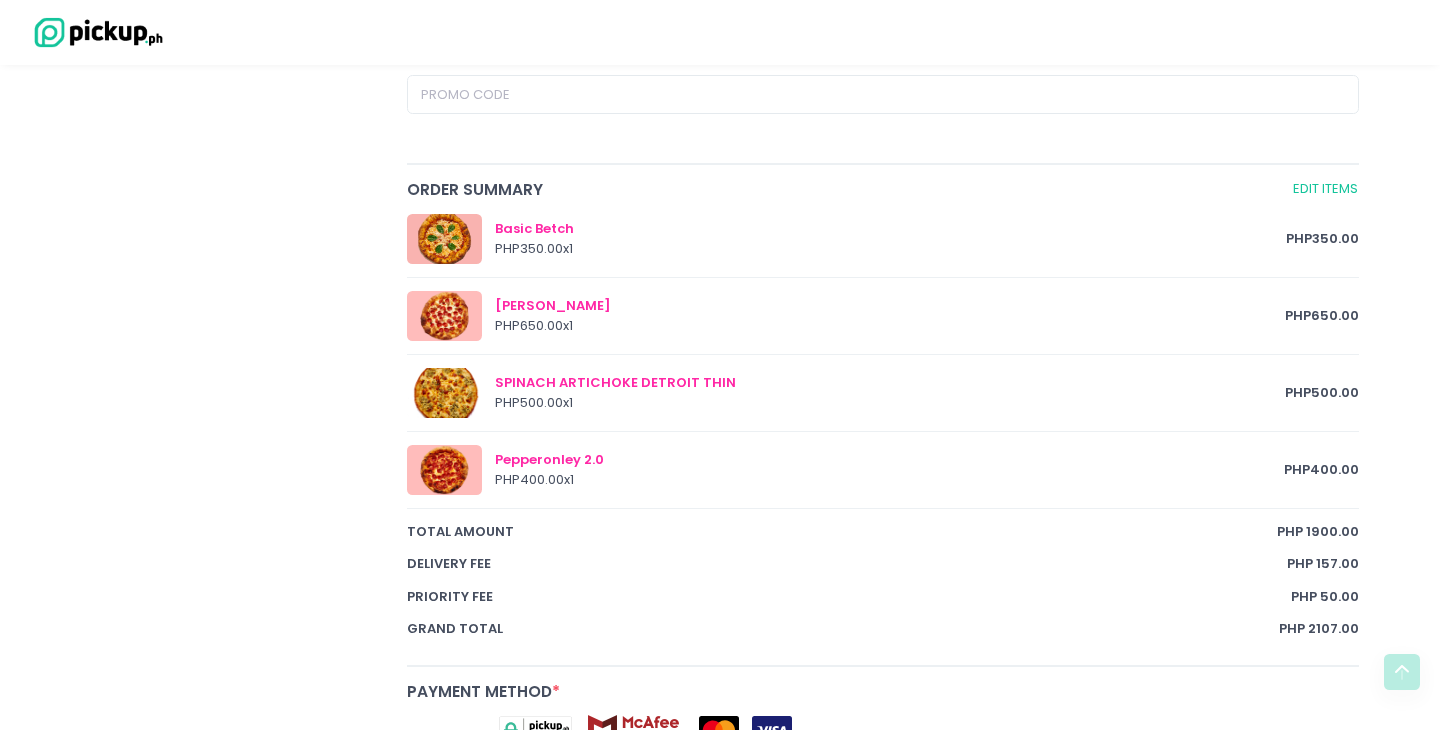 scroll, scrollTop: 1032, scrollLeft: 0, axis: vertical 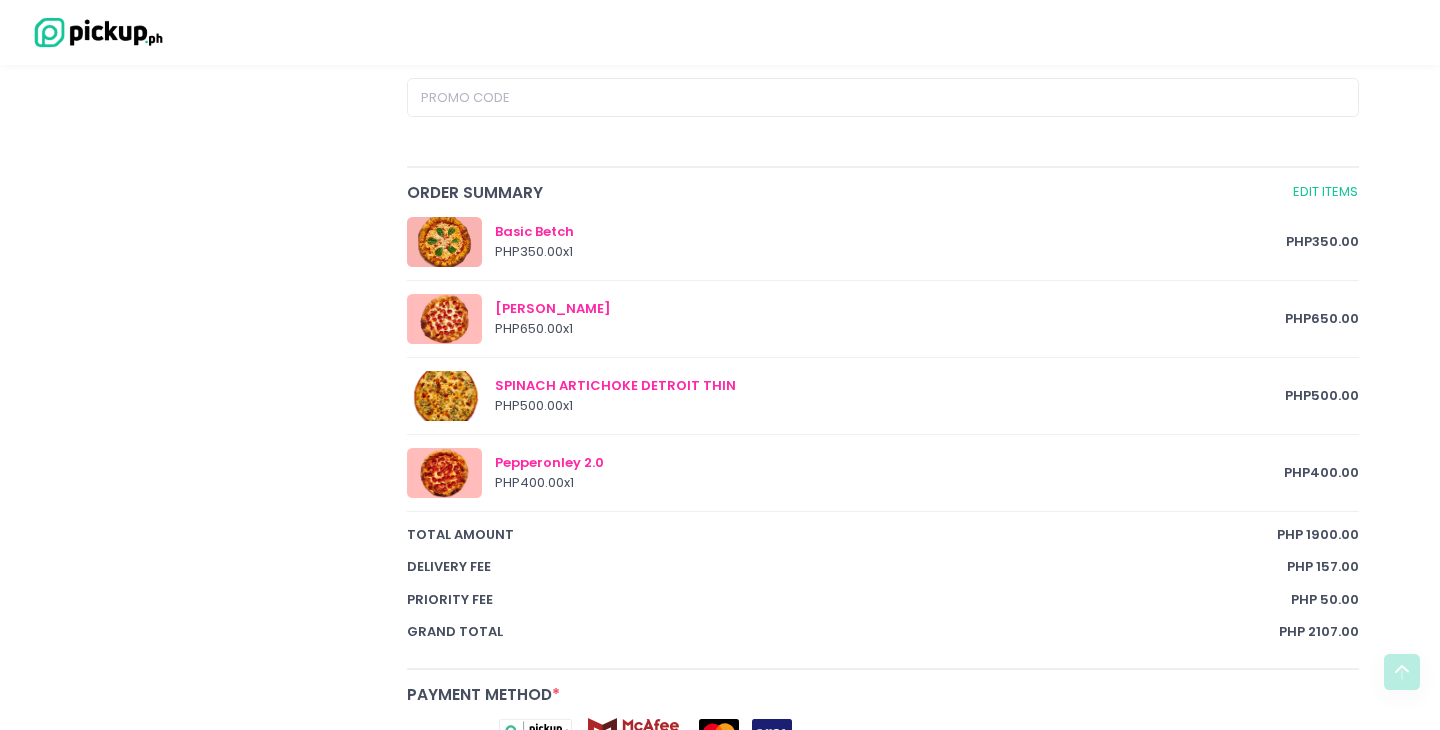 radio on "true" 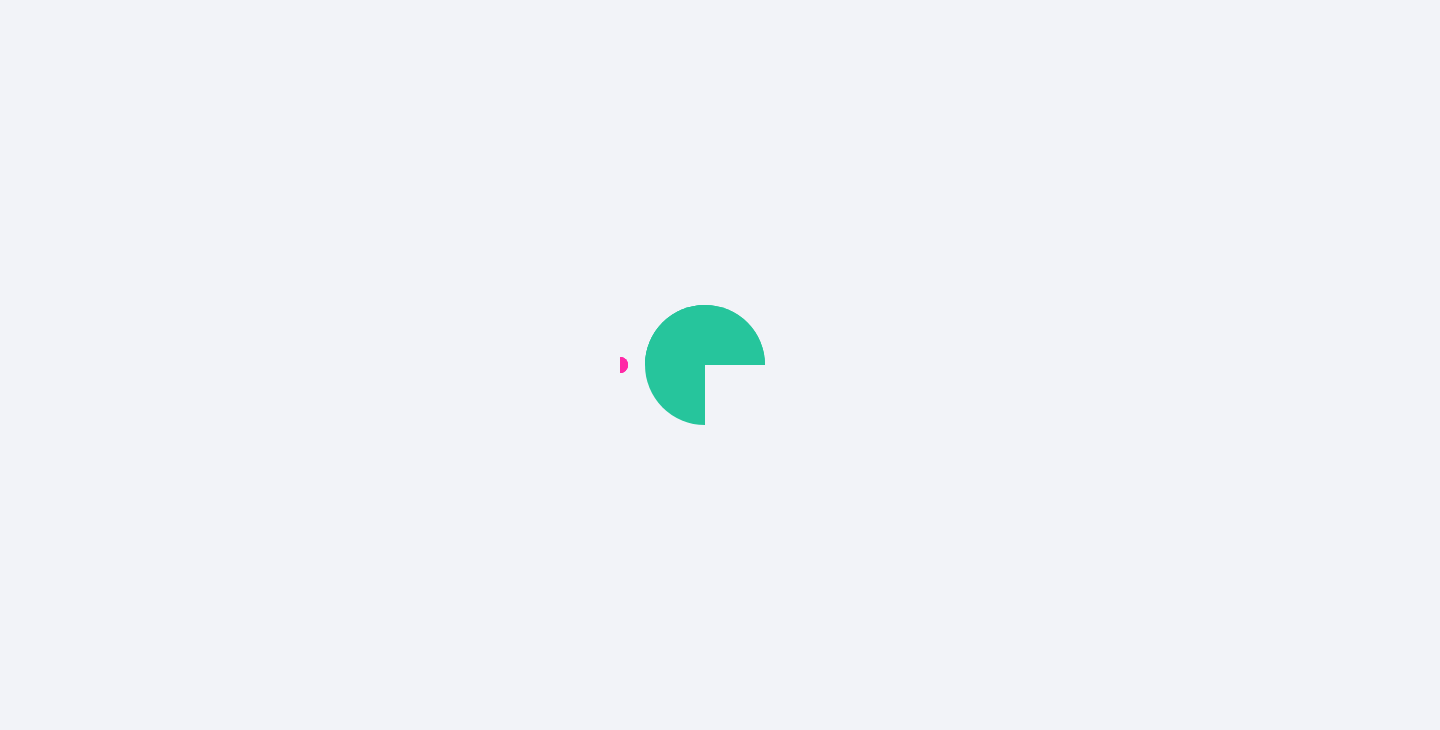 scroll, scrollTop: 0, scrollLeft: 0, axis: both 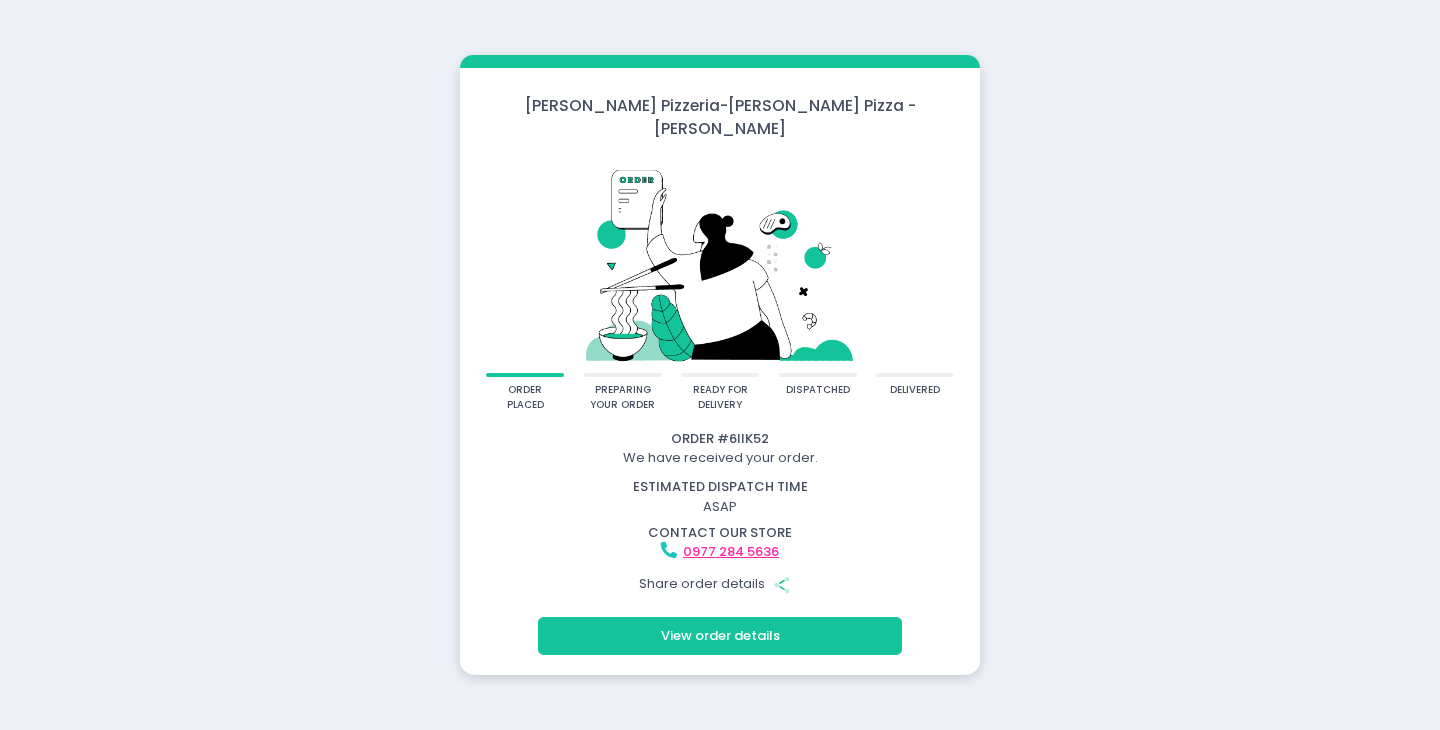 click on "View order details" at bounding box center [720, 636] 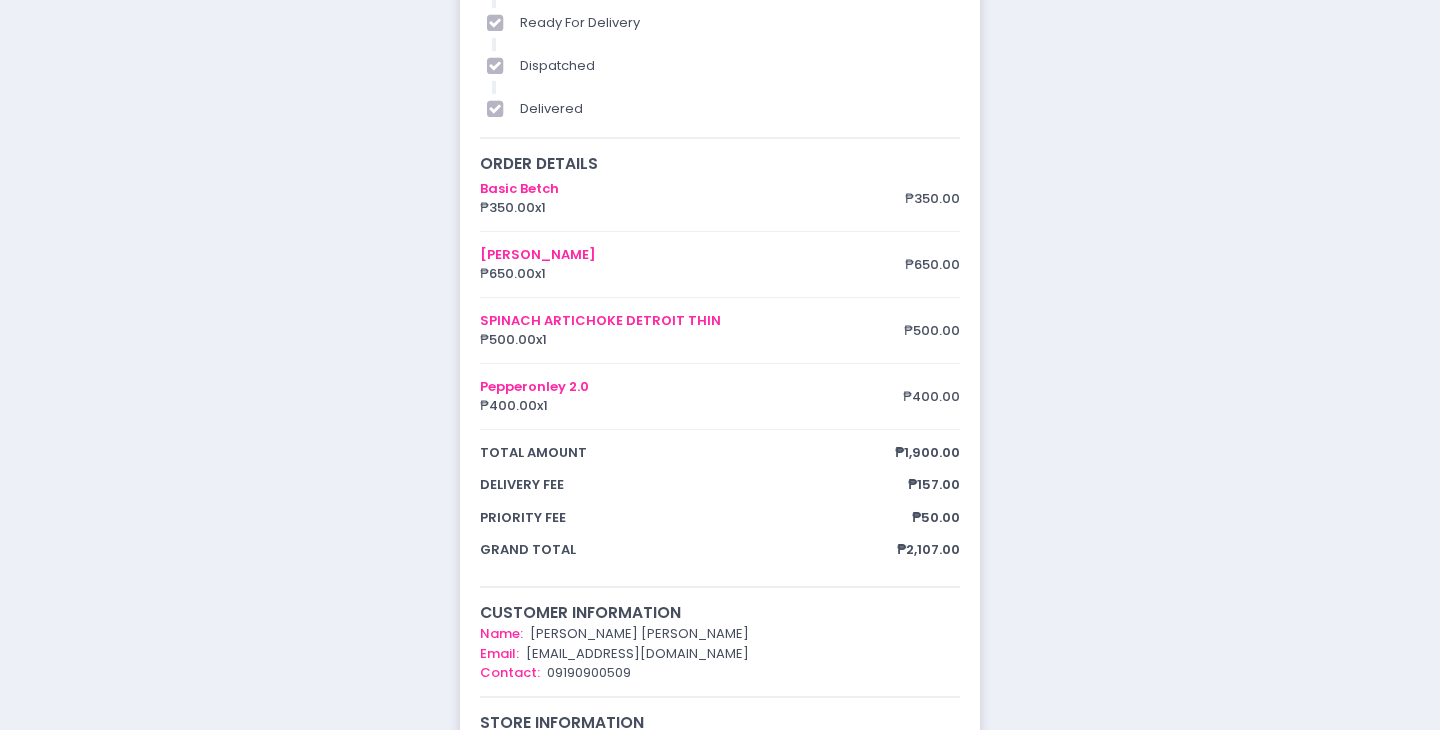 scroll, scrollTop: 158, scrollLeft: 0, axis: vertical 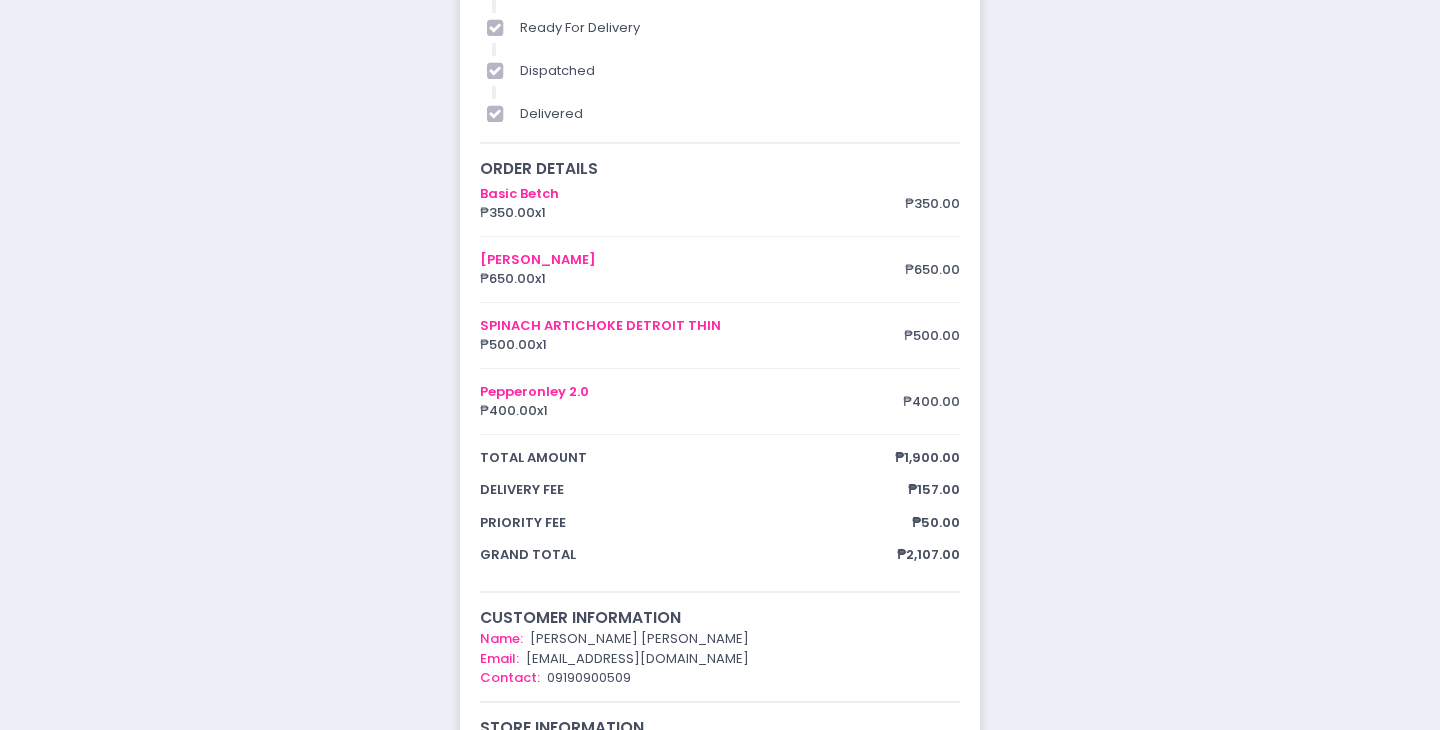 click on "order placed preparing your order ready for delivery dispatched delivered Order # 6IIK52   Get excited! We have started to prepare your order. estimated dispatch time July 14, 2025     6:04 PM     contact our store    0977 284 5636 Share order details   Share Created with Sketch.     Back to home Created with Sketch.   Back order placed 14/07/2025 5:19 PM preparing your order 14/07/2025 5:19 PM ready for delivery dispatched delivered order details Basic Betch     ₱350.00  x  1     ₱350.00   Roni Salciccia     ₱650.00  x  1     ₱650.00   SPINACH ARTICHOKE DETROIT THIN     ₱500.00  x  1     ₱500.00   Pepperonley 2.0     ₱400.00  x  1     ₱400.00   total amount   ₱1,900.00 delivery fee ₱157.00 priority fee ₱50.00 grand total ₱2,107.00 customer information Name: Rella   Gloria Email: relladenisse@gmail.com Contact: 09190900509 store information Crosta Pizza - Salcedo Location Created with Sketch. 104 HV Dela Costa cor LP Leviste, Salcedo Village, Makati City Contact Number 0977 284 5636" at bounding box center (720, 427) 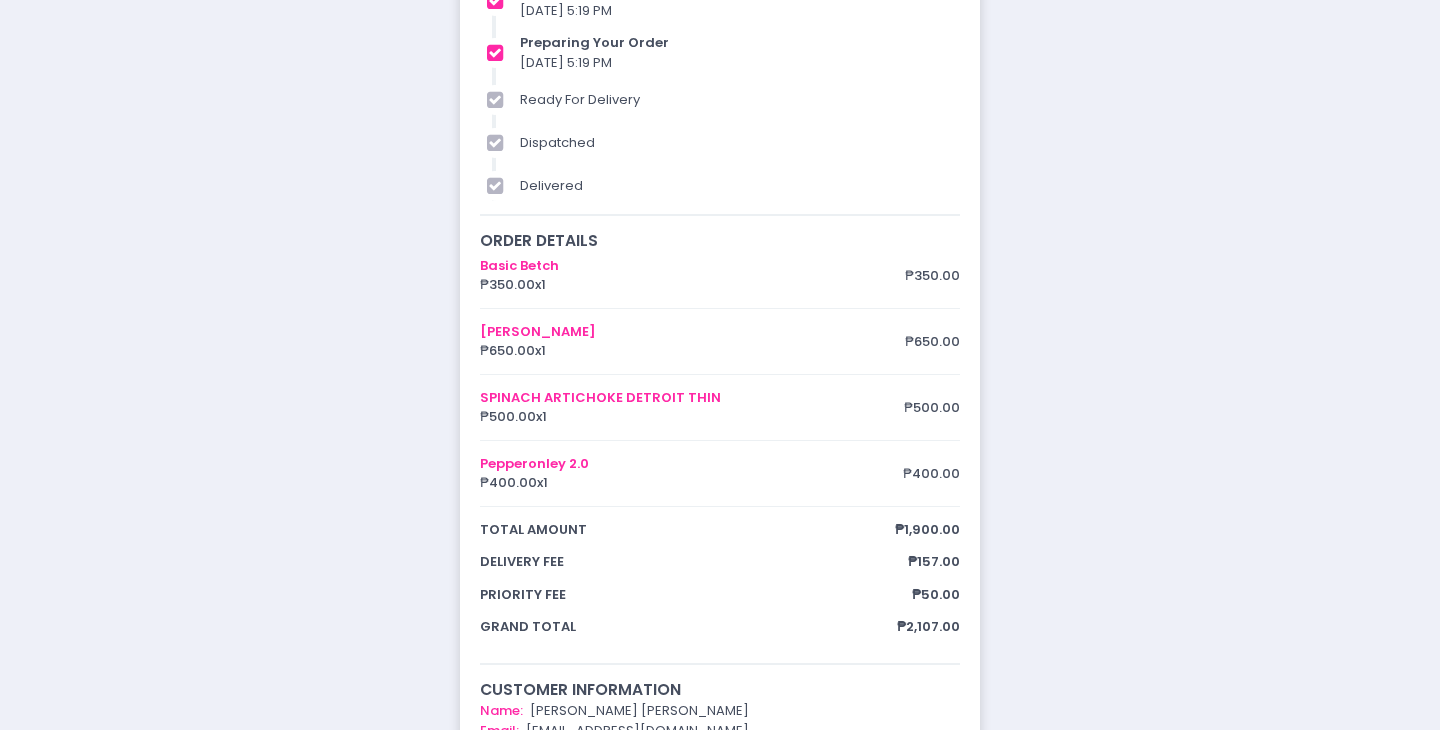 scroll, scrollTop: 62, scrollLeft: 0, axis: vertical 